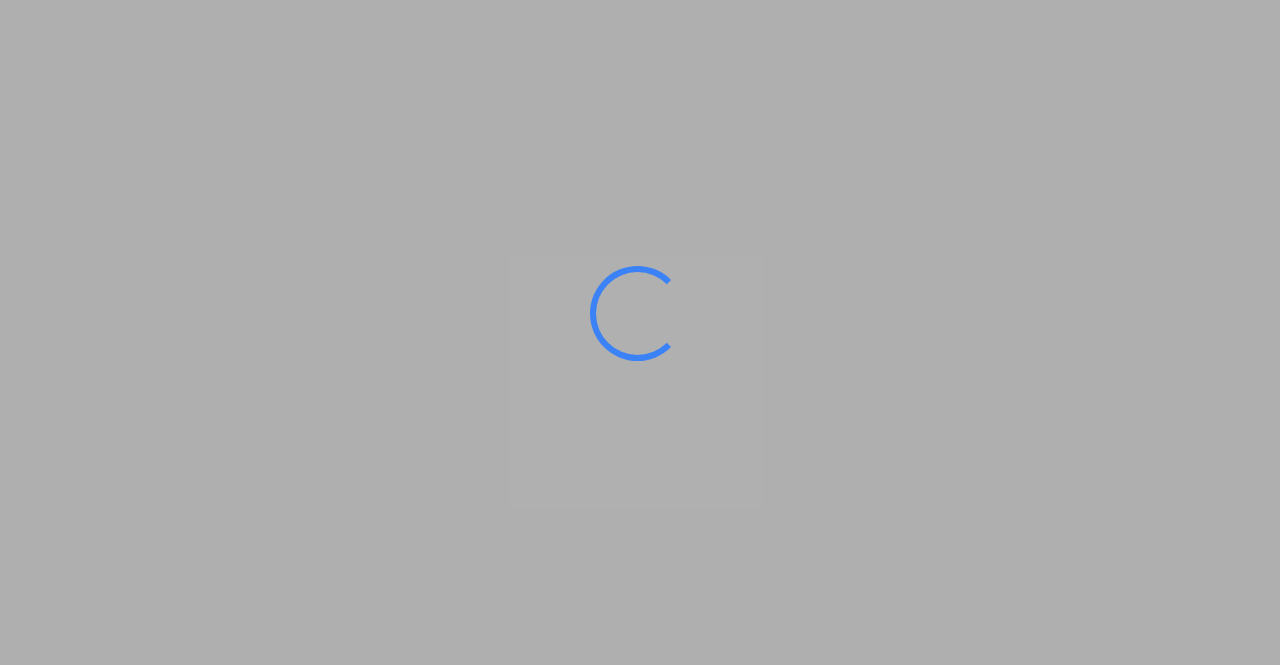 scroll, scrollTop: 0, scrollLeft: 0, axis: both 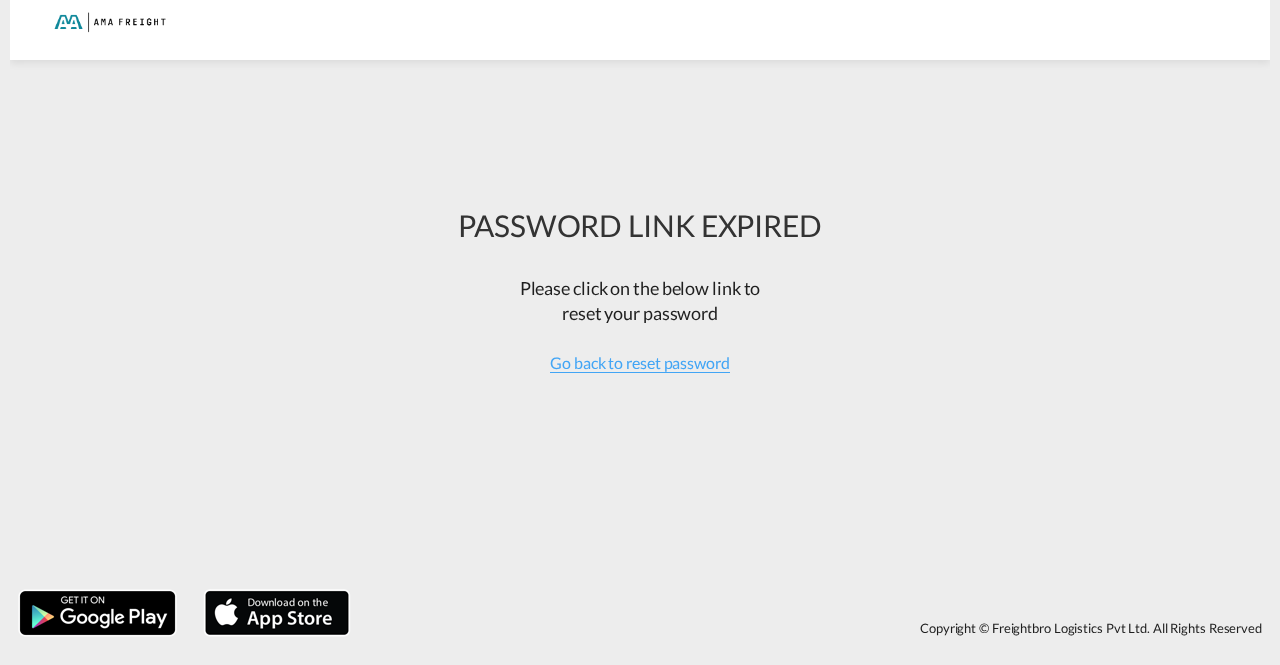 click on "Please click on the below link to" at bounding box center (640, 288) 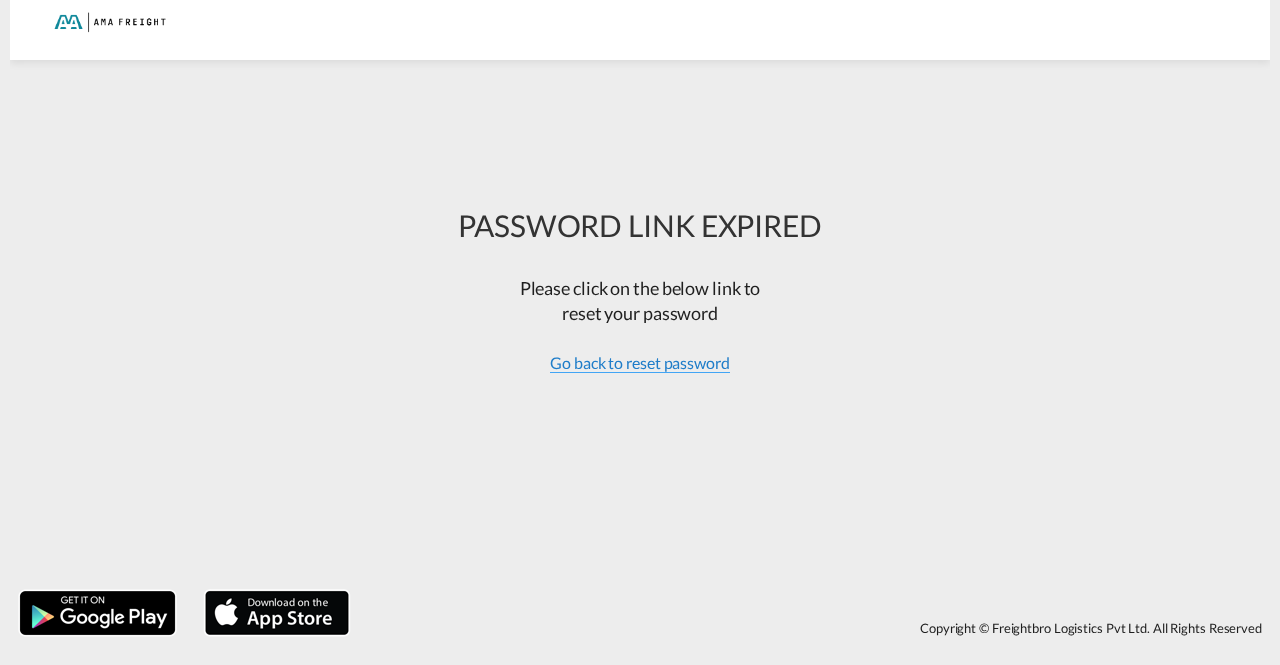 click on "Go back to reset password" at bounding box center [640, 363] 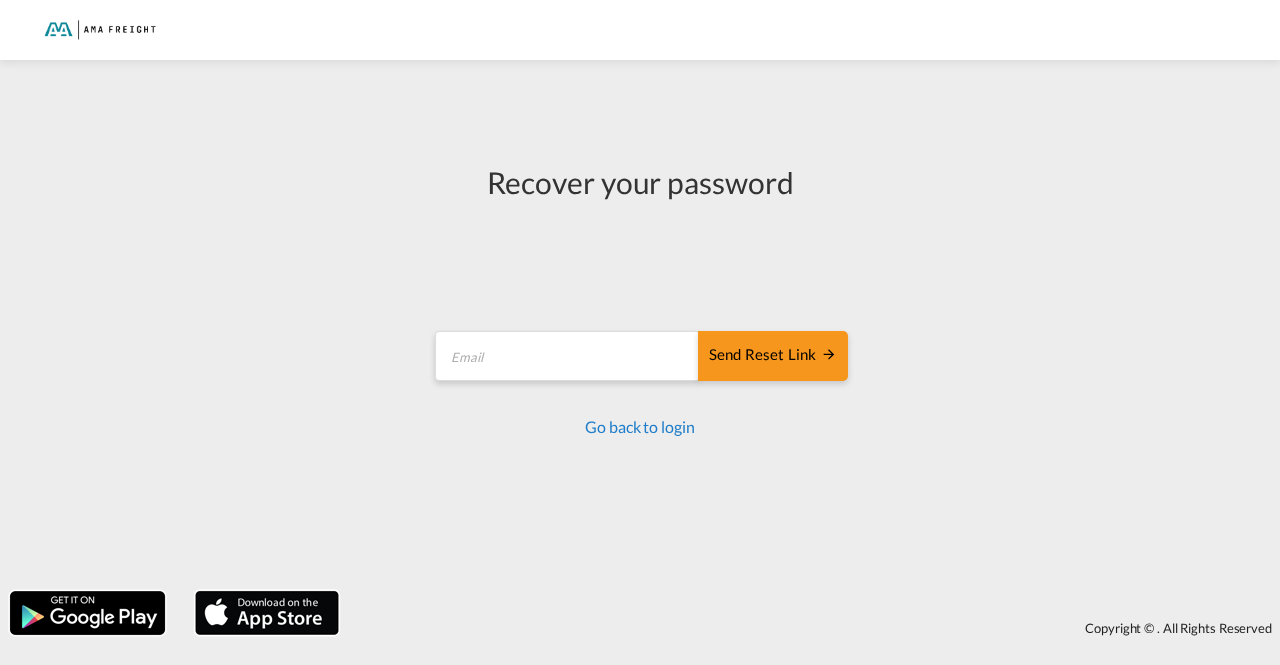 click on "Go back to login" at bounding box center (639, 426) 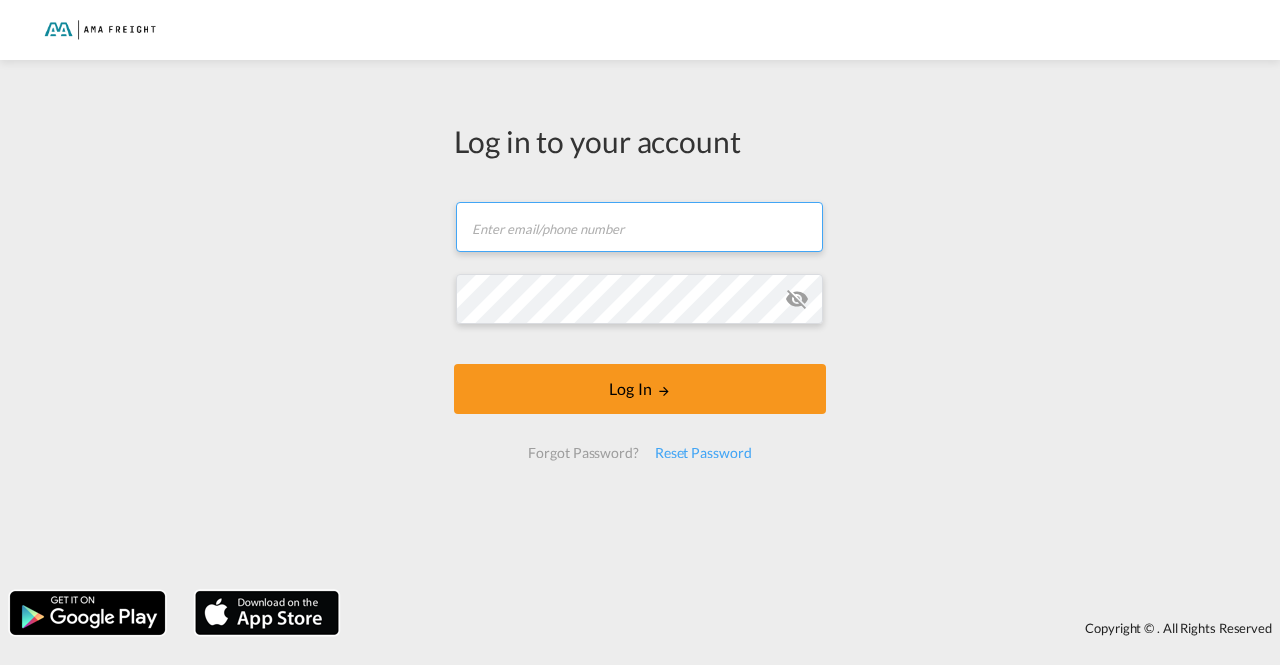 click at bounding box center [639, 227] 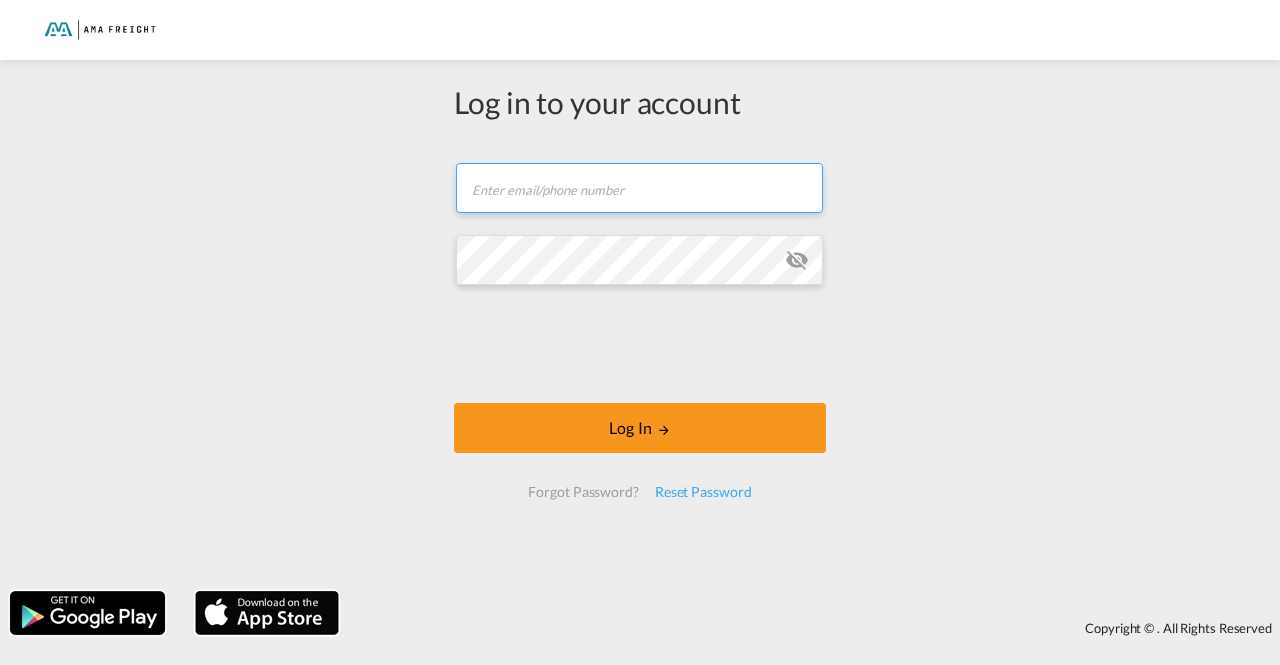 type on "[EMAIL]" 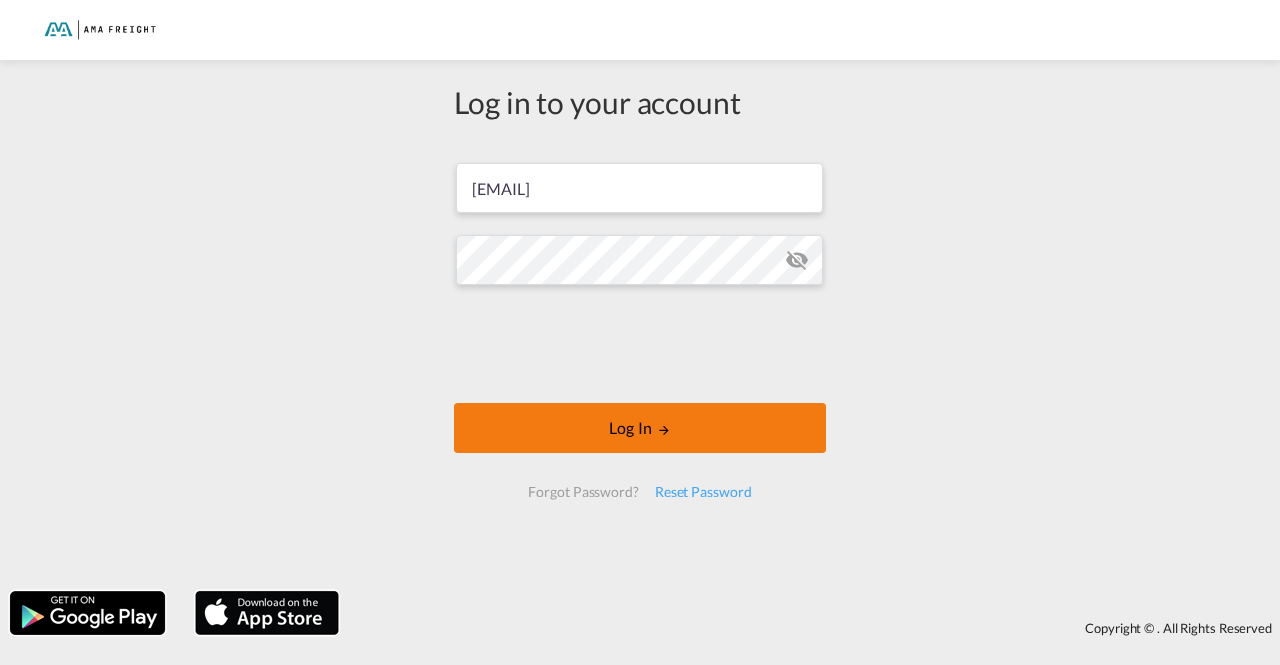 click on "Log In" at bounding box center (640, 428) 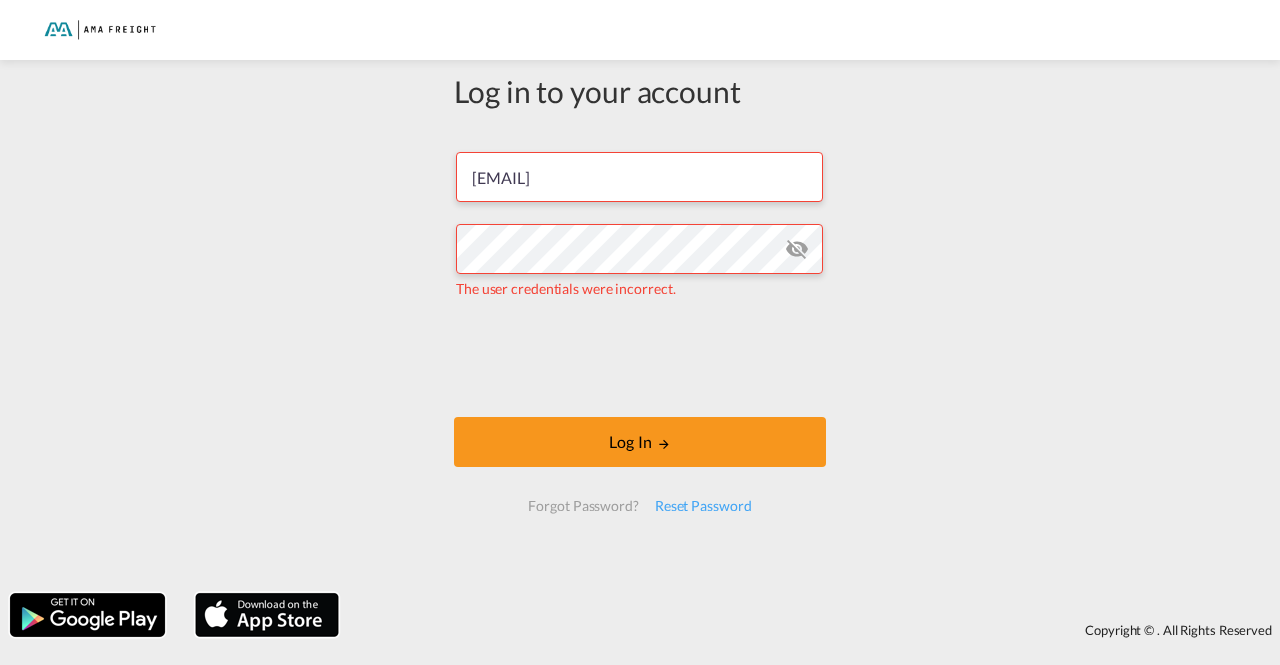 click at bounding box center [797, 249] 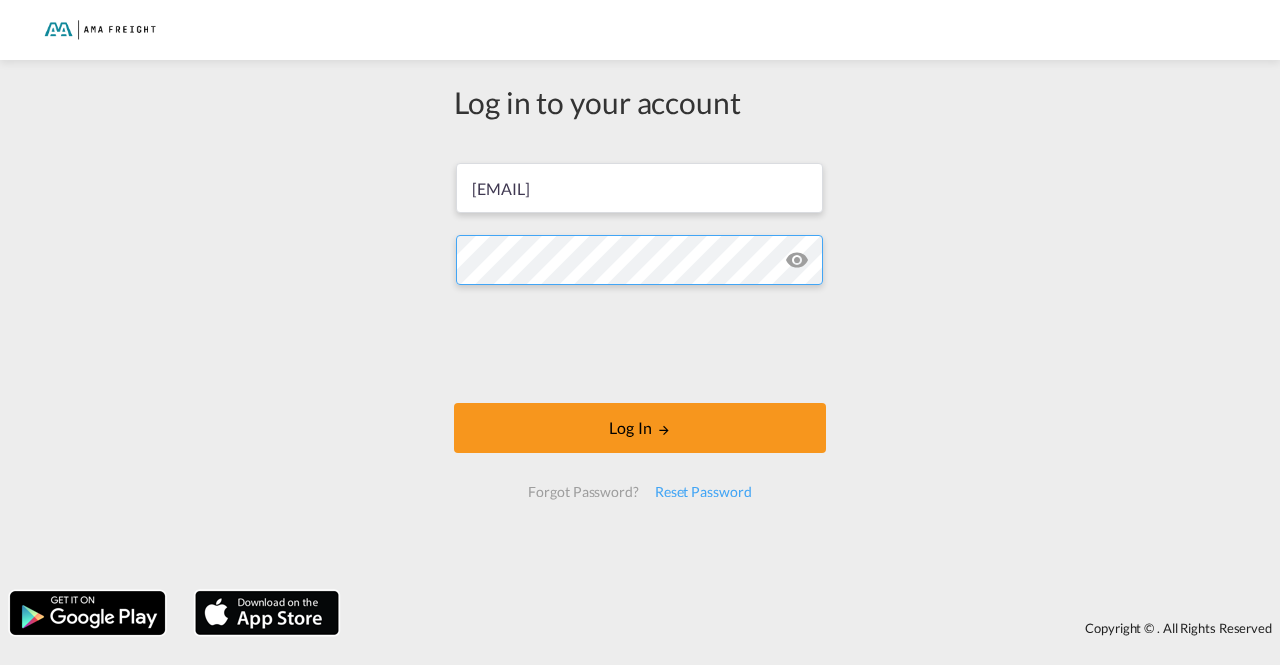 click on "Log In" at bounding box center [640, 428] 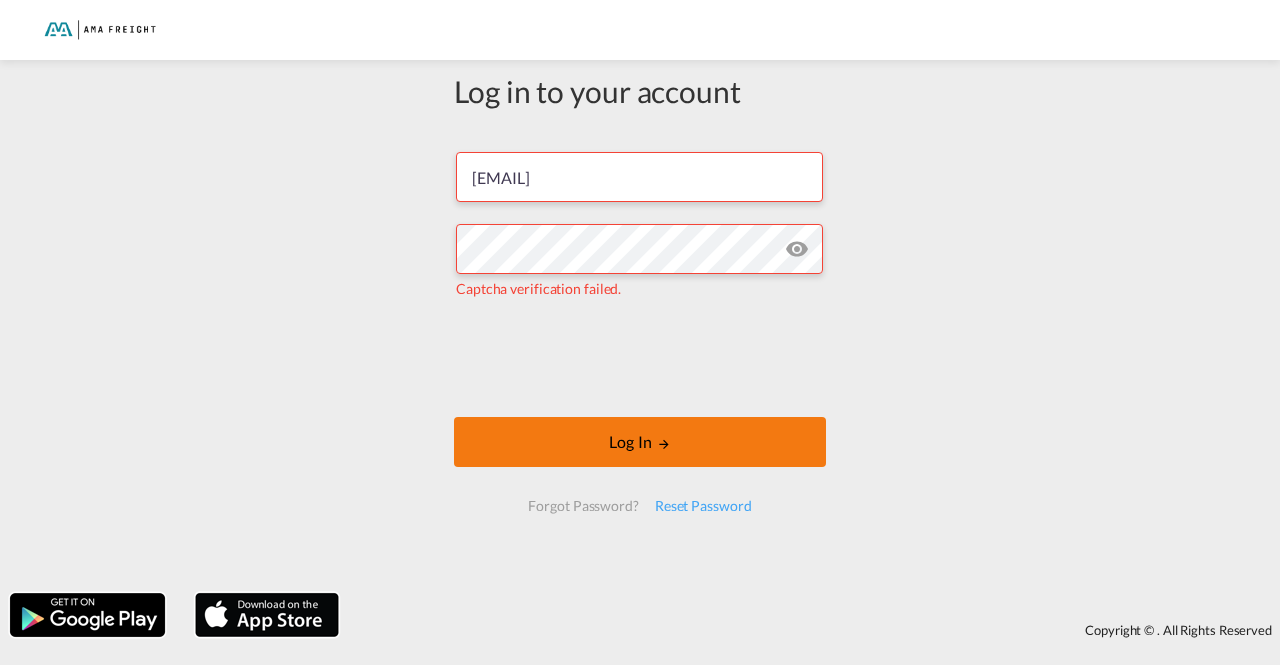 click on "Log In" at bounding box center [640, 442] 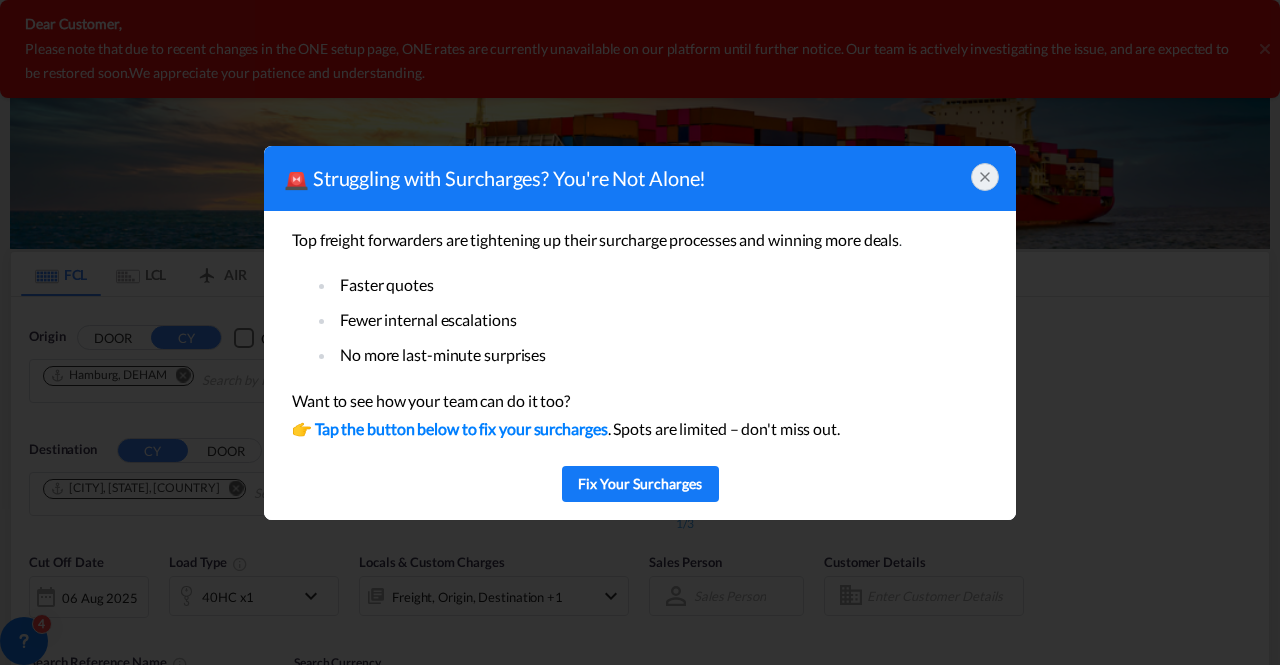 click 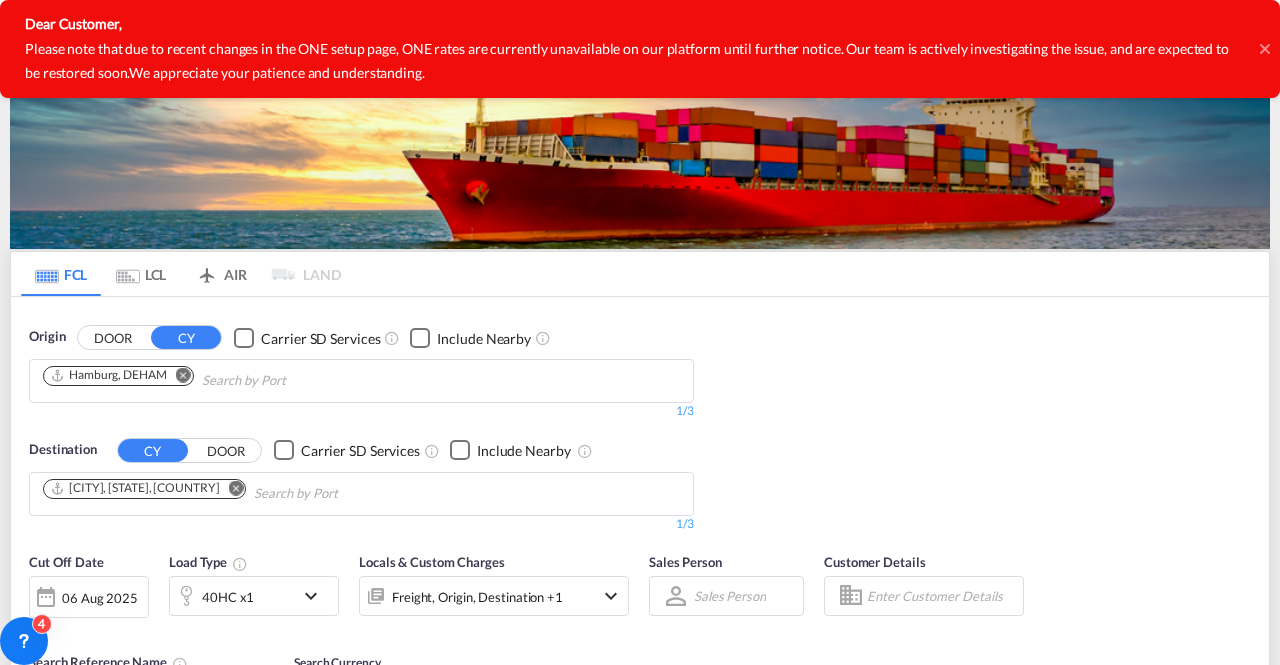 click 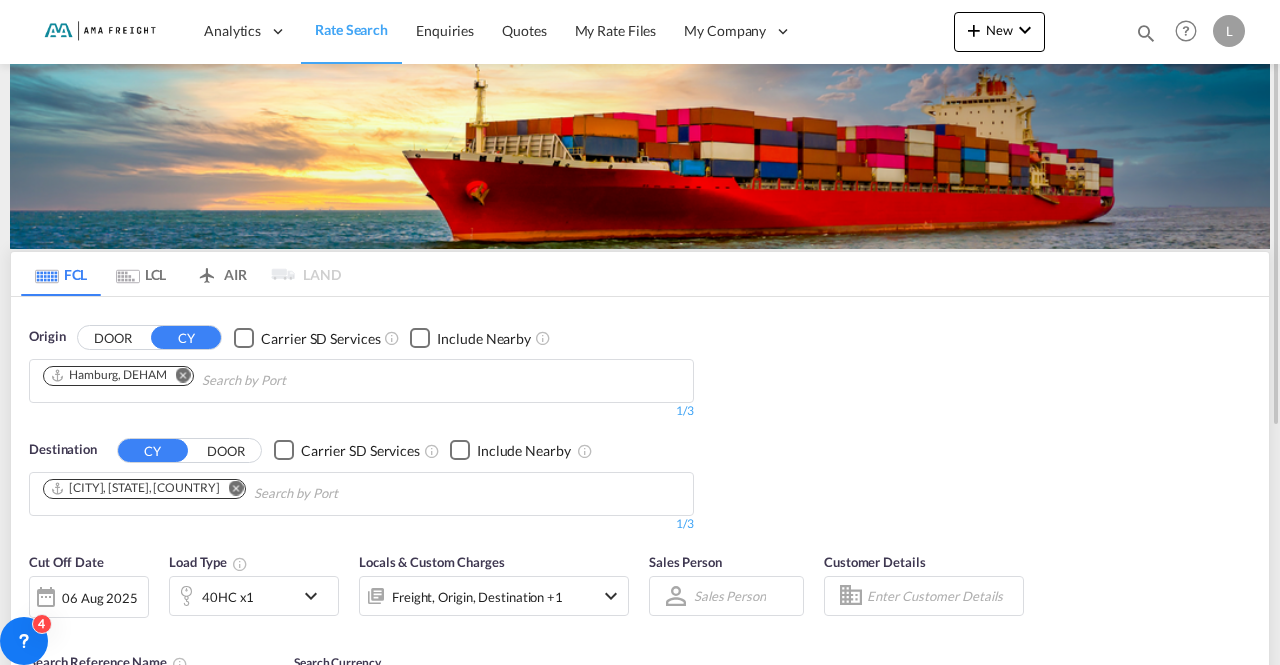 click on "L" at bounding box center (1229, 31) 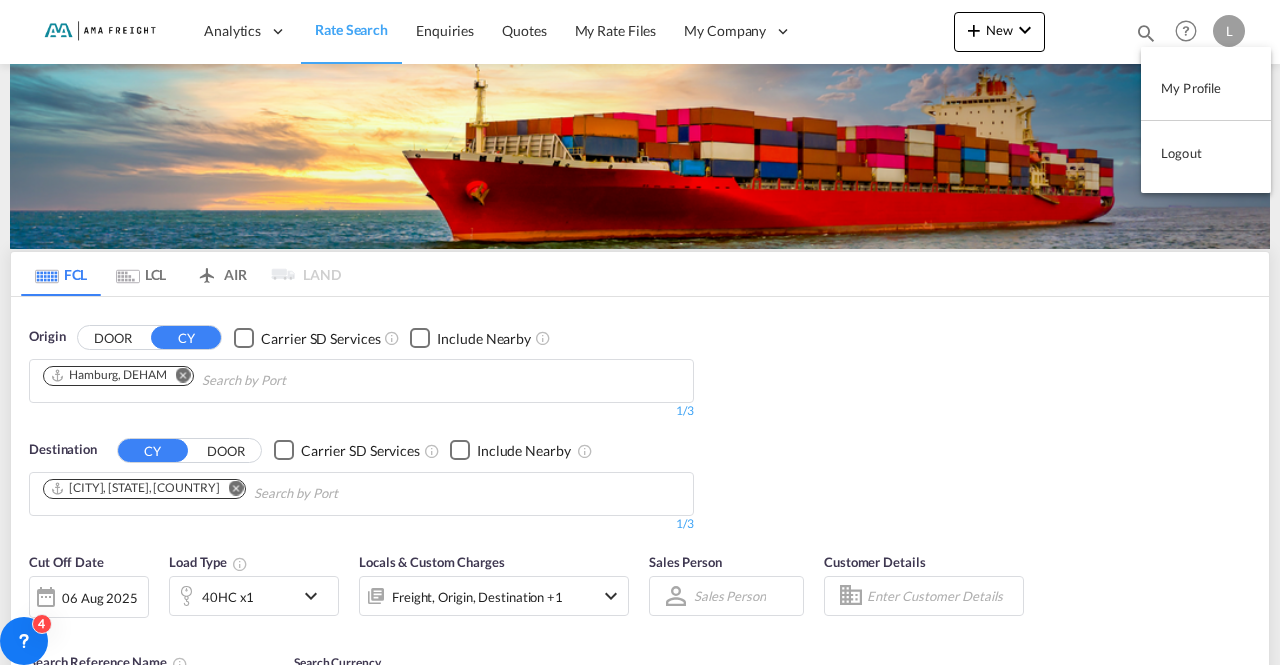 click on "My Profile" at bounding box center (1206, 88) 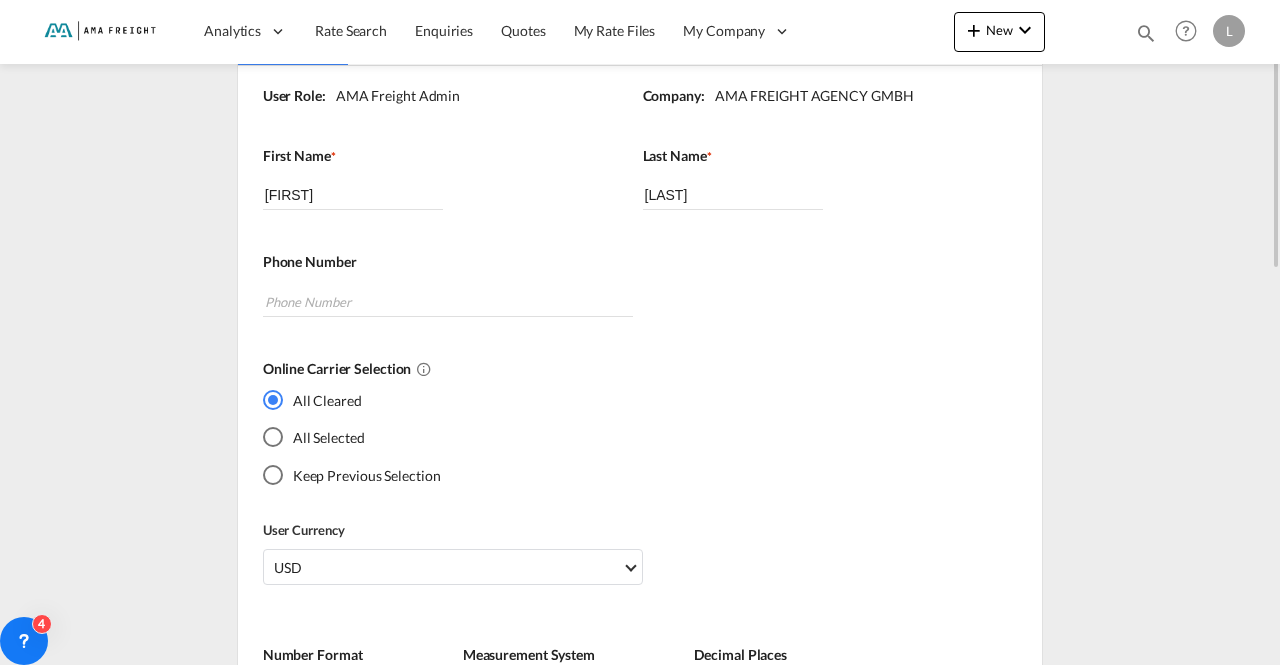 scroll, scrollTop: 0, scrollLeft: 0, axis: both 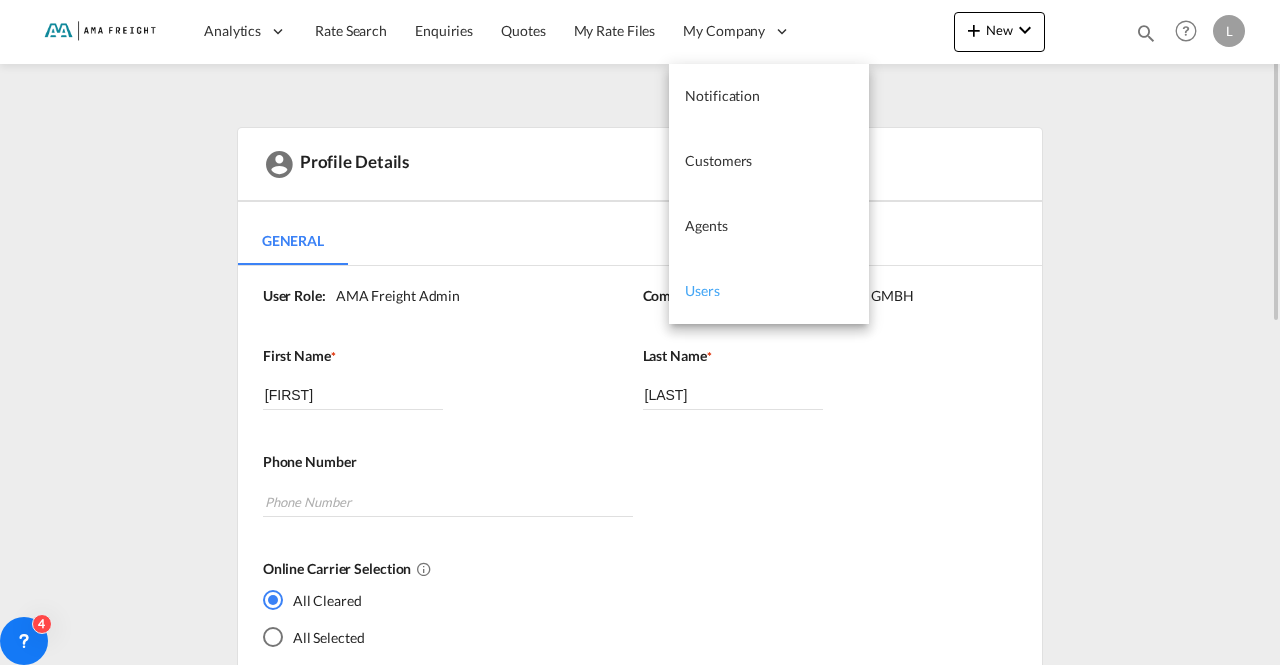 click on "Users" at bounding box center (702, 290) 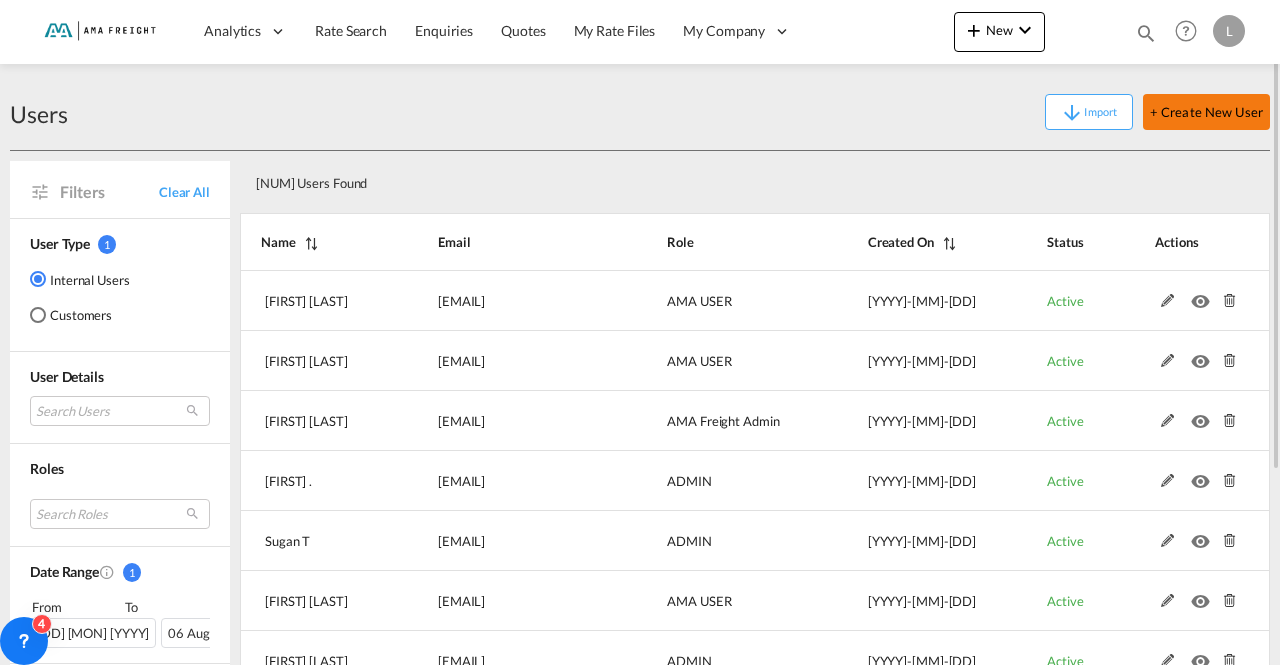 click on "+ Create New User" at bounding box center (1206, 112) 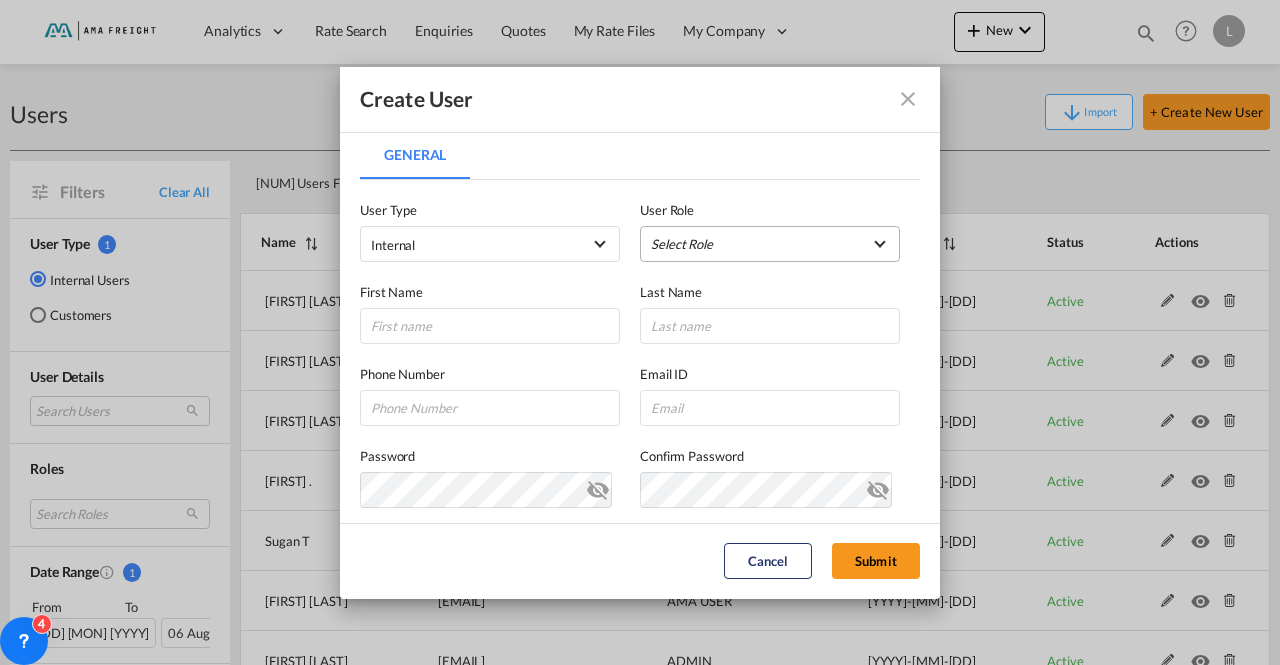 click on "Select Role
ADMIN  GLOBAL
AMA Freight Admin  USER_DEFINED
Ama Freight Admin User  USER_DEFINED
AMA USER  USER_DEFINED
Ama user pricing  USER_DEFINED
Essentials Admin  GLOBAL
Essentials Manager  GLOBAL
Essentials User  GLOBAL
FORWARDER UPLOAD RATE  GLOBAL
Operations  GLOBAL
POC - ADMIN  GLOBAL
PRICING  GLOBAL
SALES COORDINATOR  GLOBAL
USER  GLOBAL" at bounding box center (770, 244) 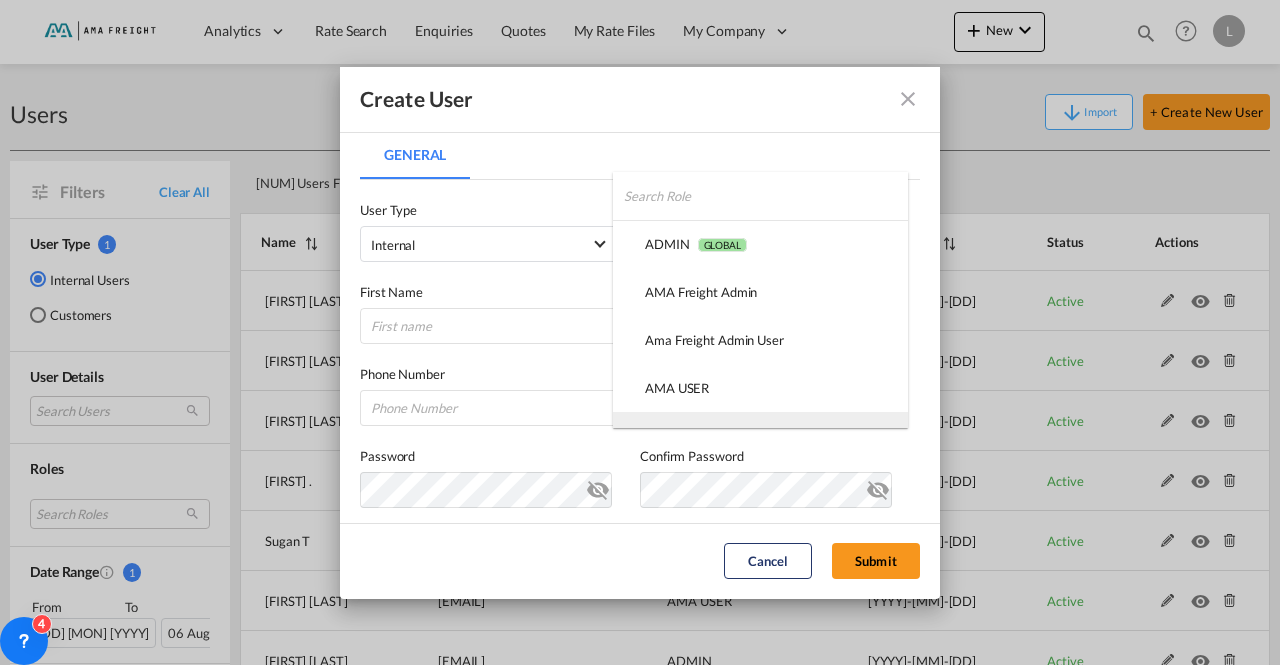 scroll, scrollTop: 300, scrollLeft: 0, axis: vertical 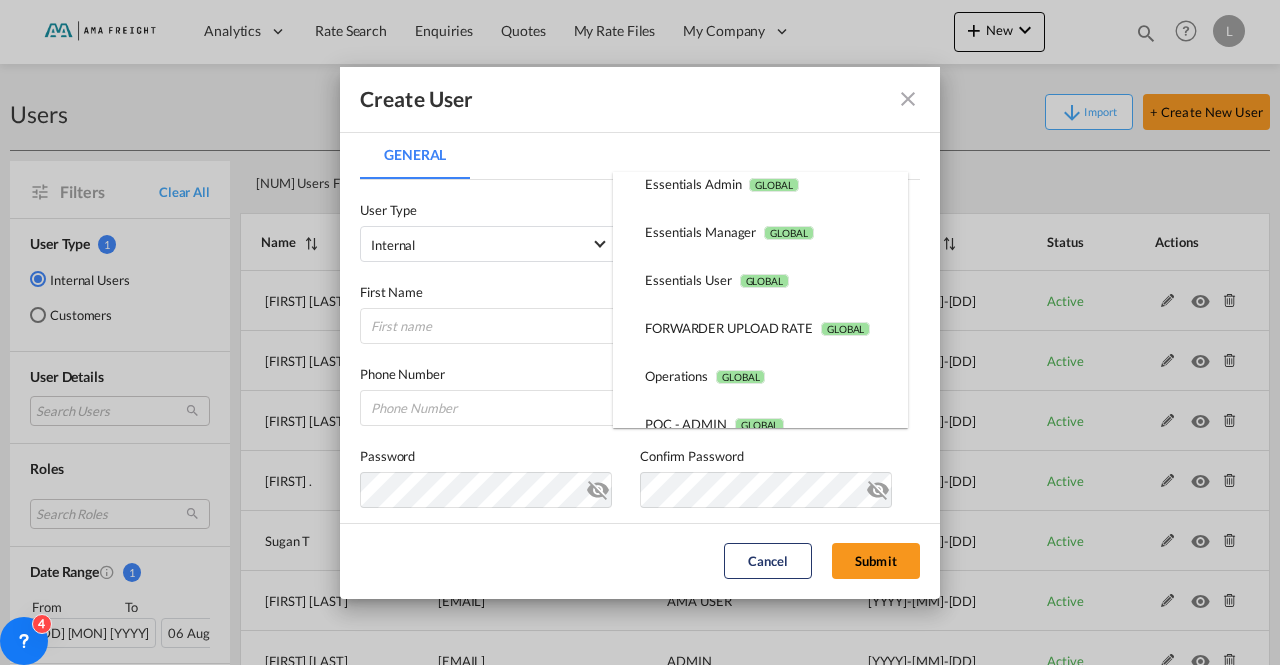 click at bounding box center (640, 332) 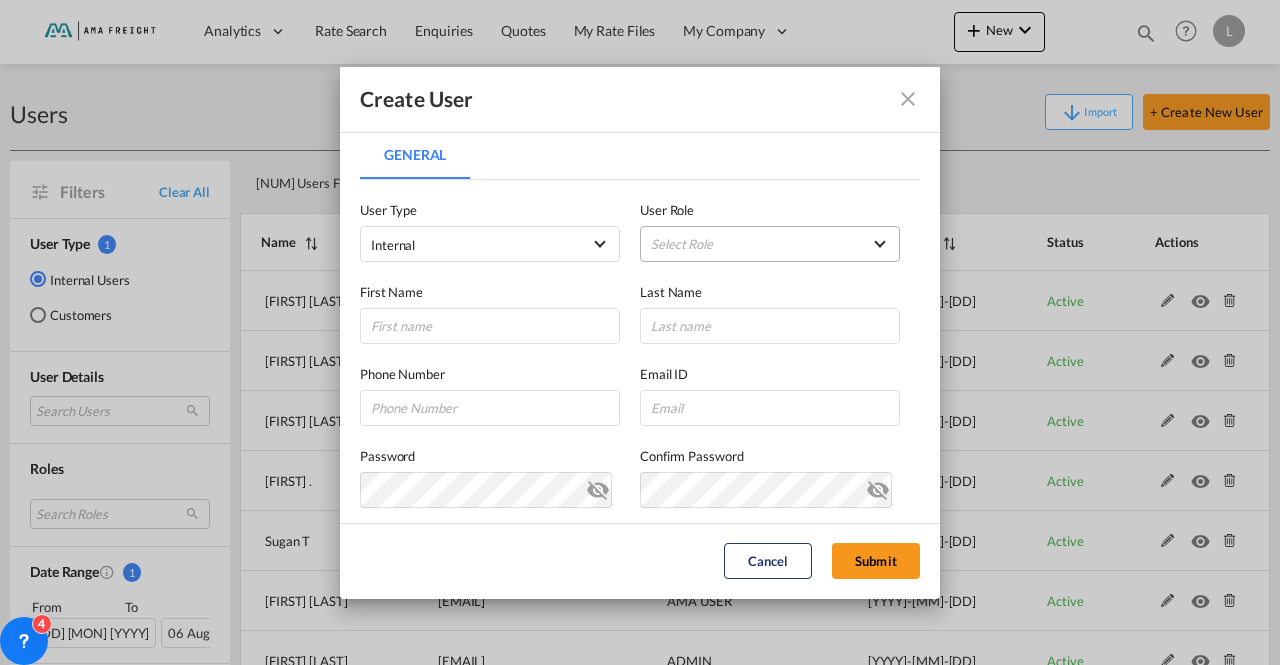 click on "Select Role" at bounding box center (770, 244) 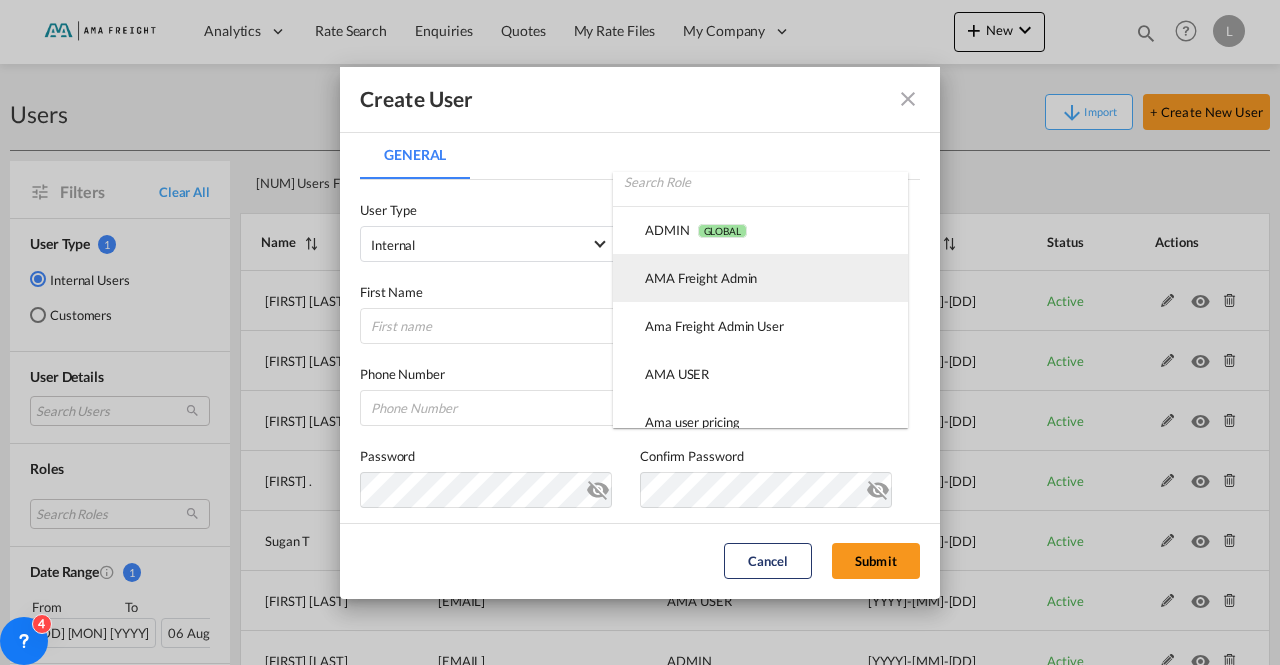scroll, scrollTop: 0, scrollLeft: 0, axis: both 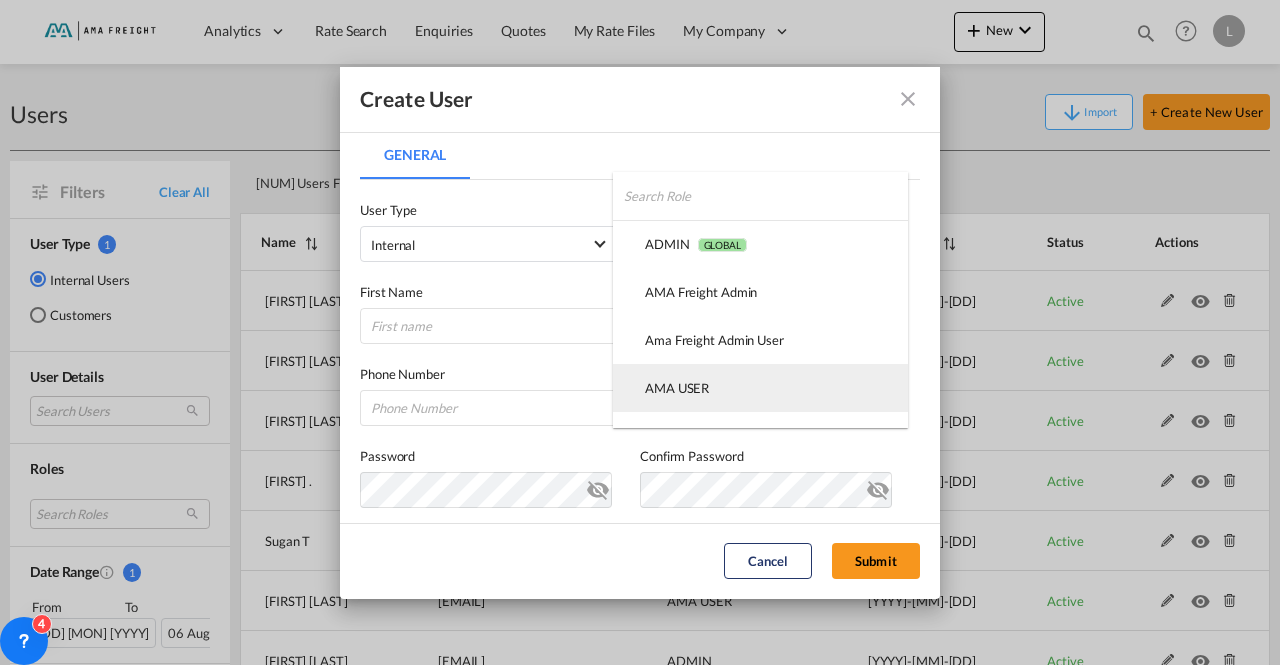 click on "AMA USER  USER_DEFINED" at bounding box center (677, 388) 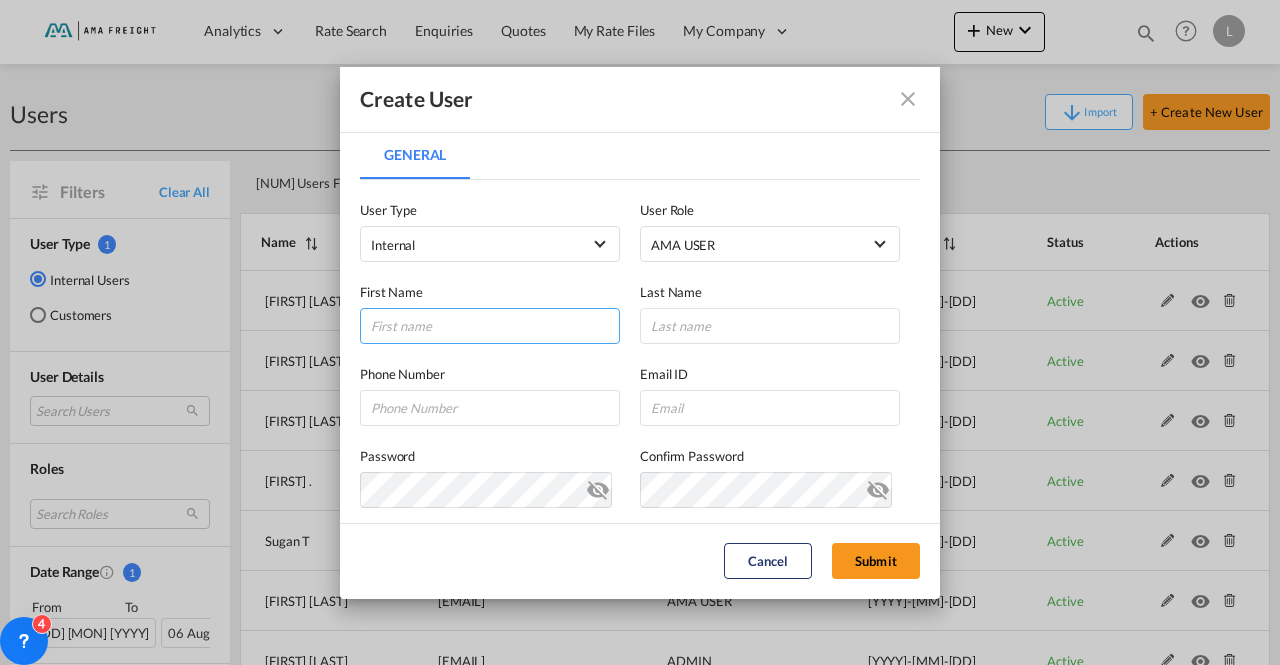 click at bounding box center [490, 326] 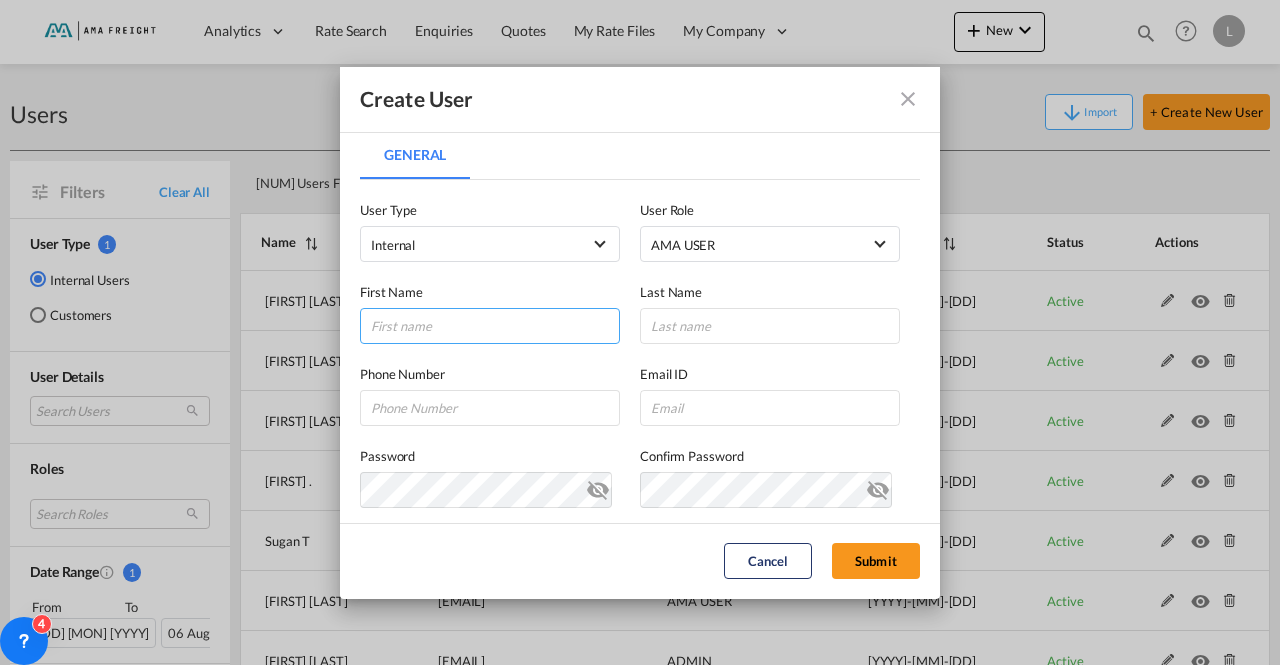 click at bounding box center [490, 326] 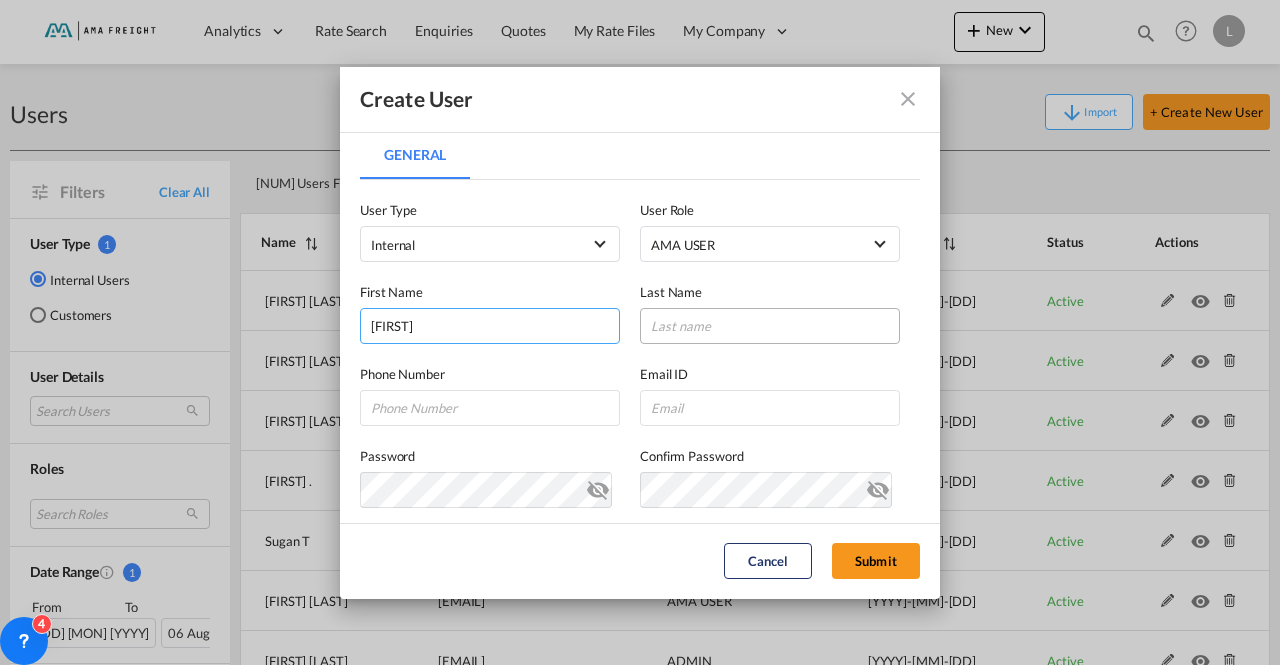 type on "[FIRST]" 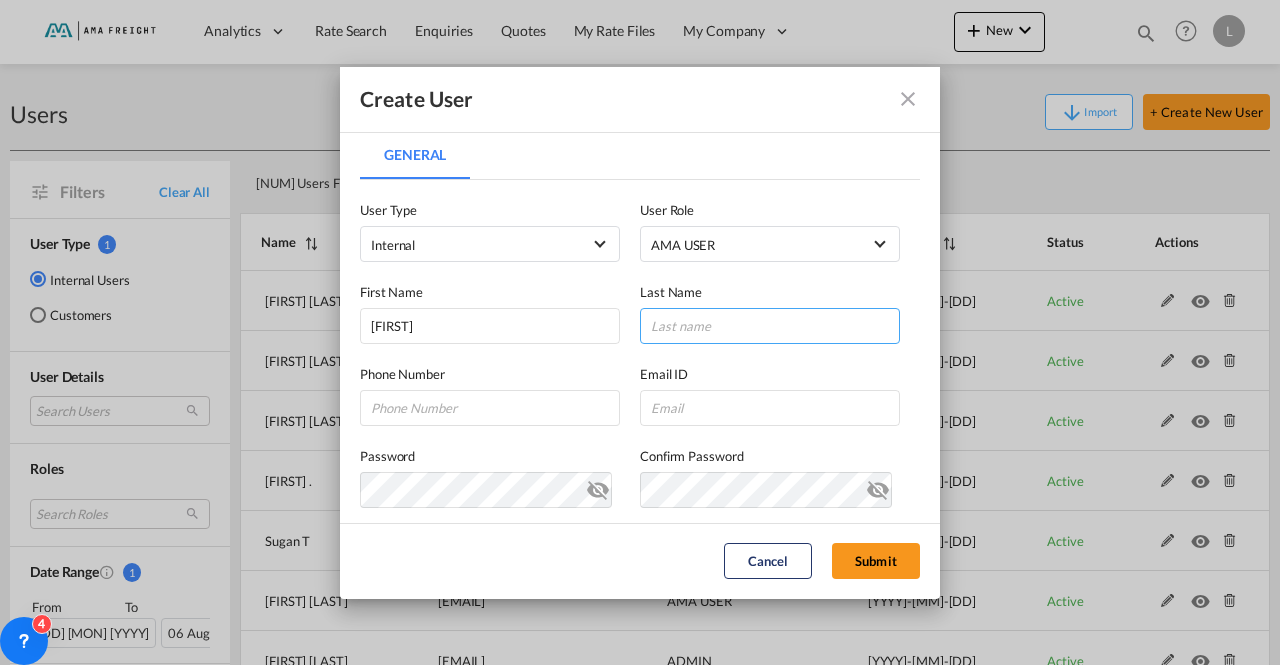 click at bounding box center (770, 326) 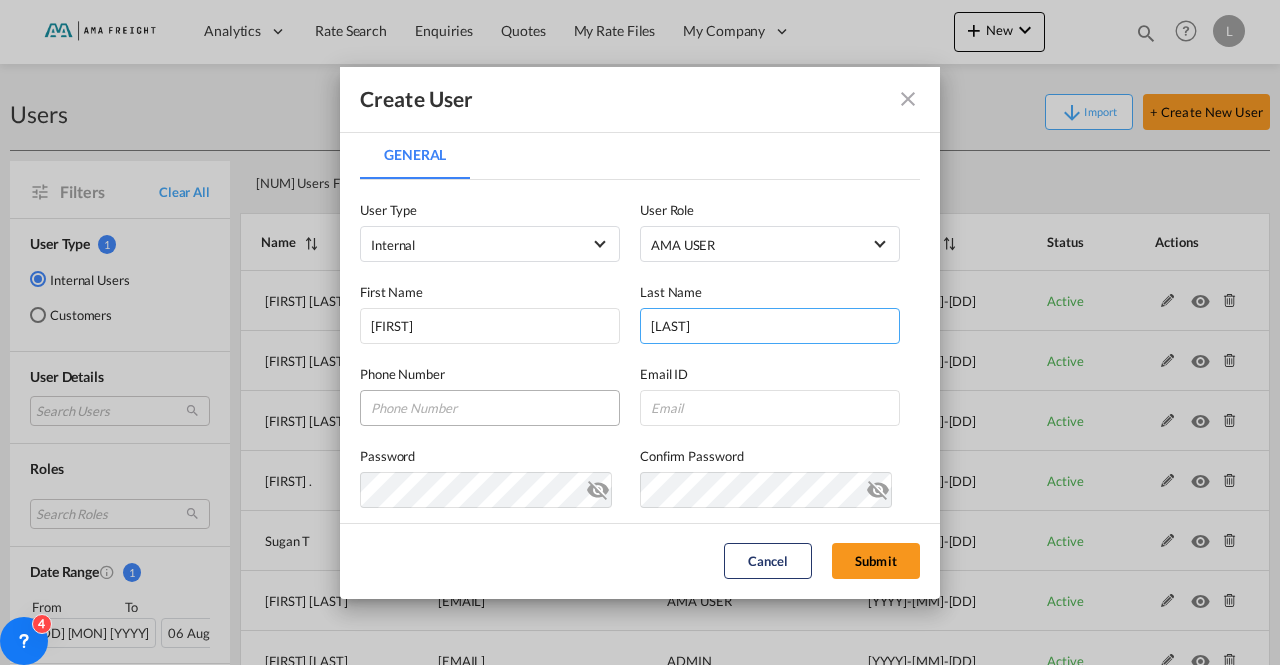 type on "[LAST]" 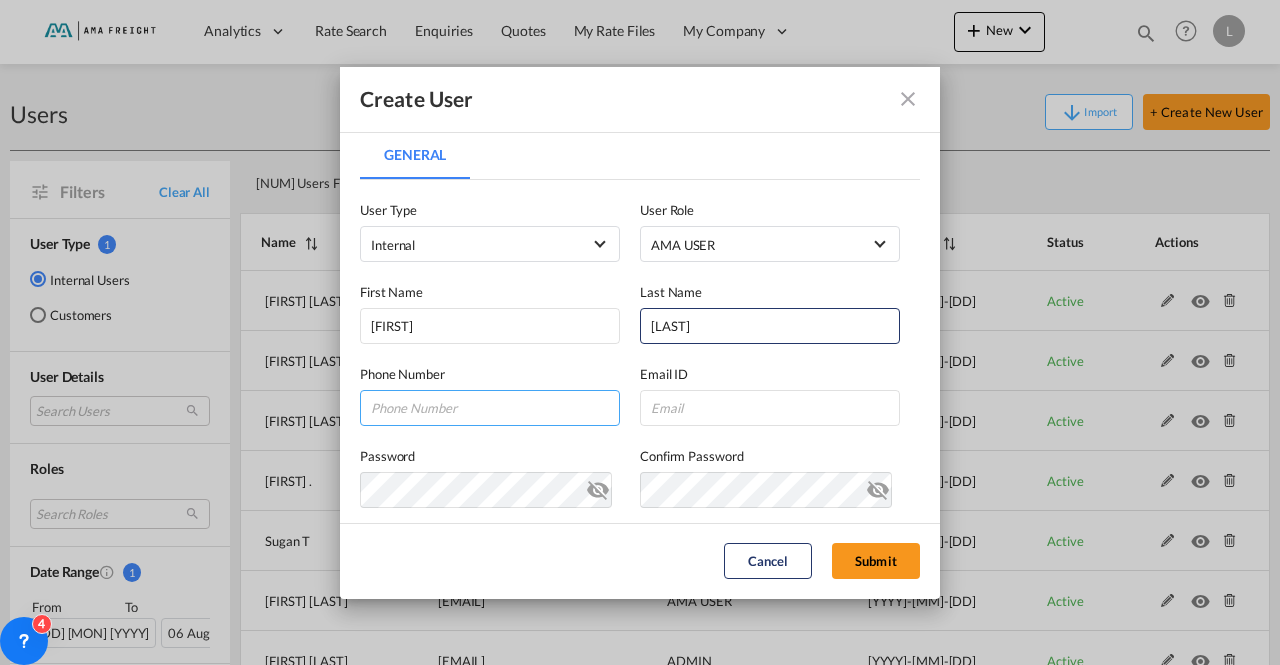 click at bounding box center (490, 408) 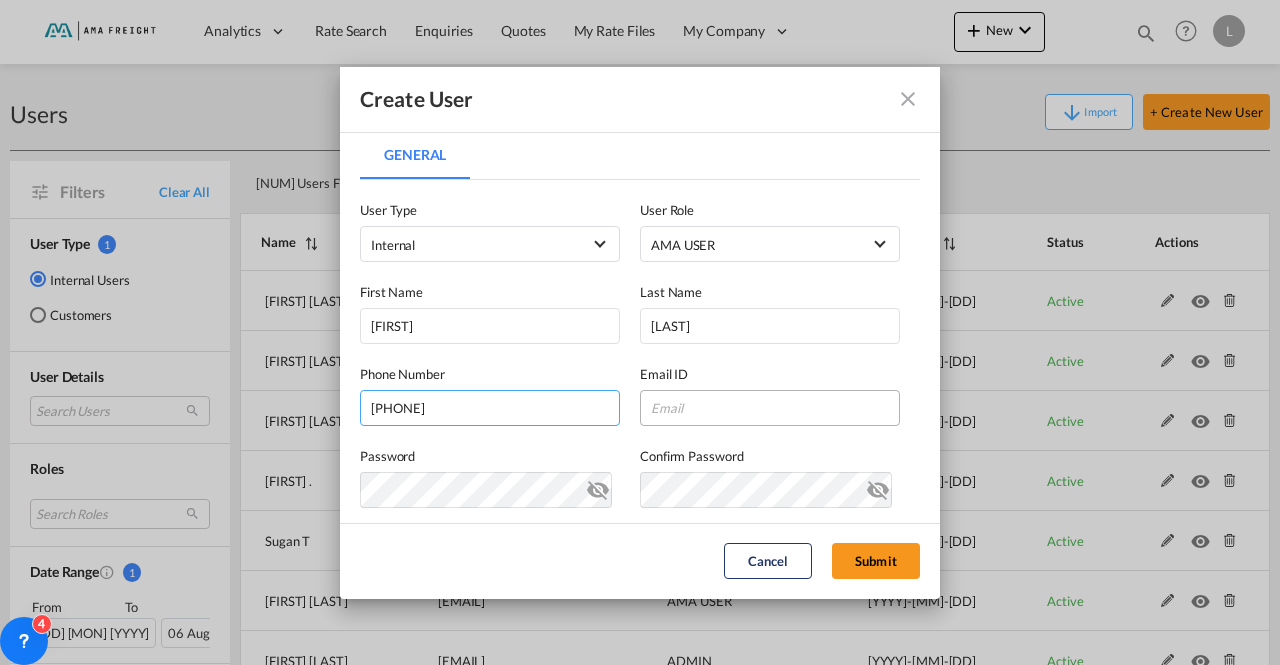type on "[PHONE]" 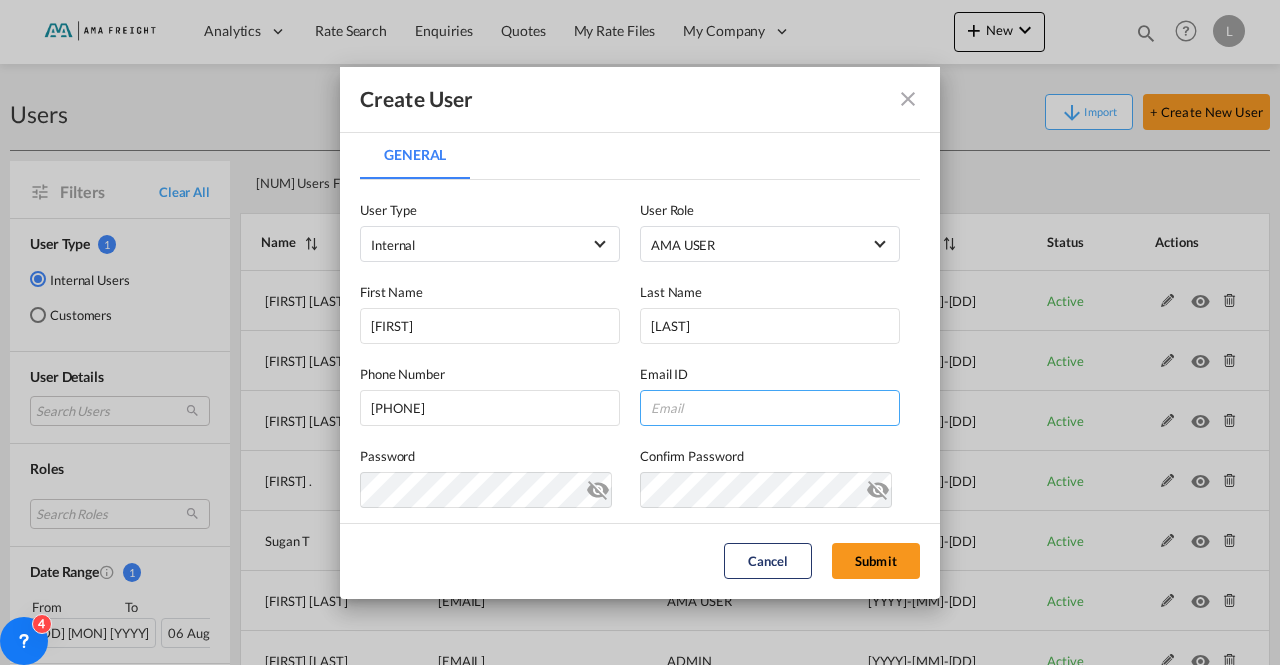 click at bounding box center [770, 408] 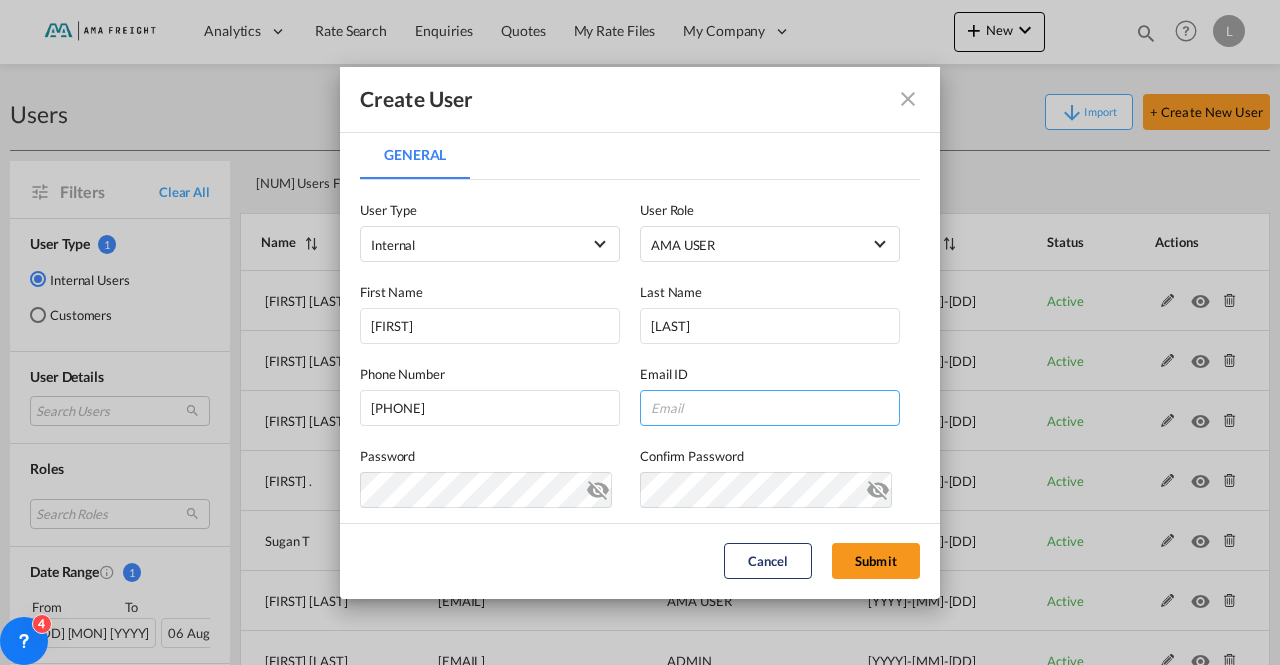 click at bounding box center (770, 408) 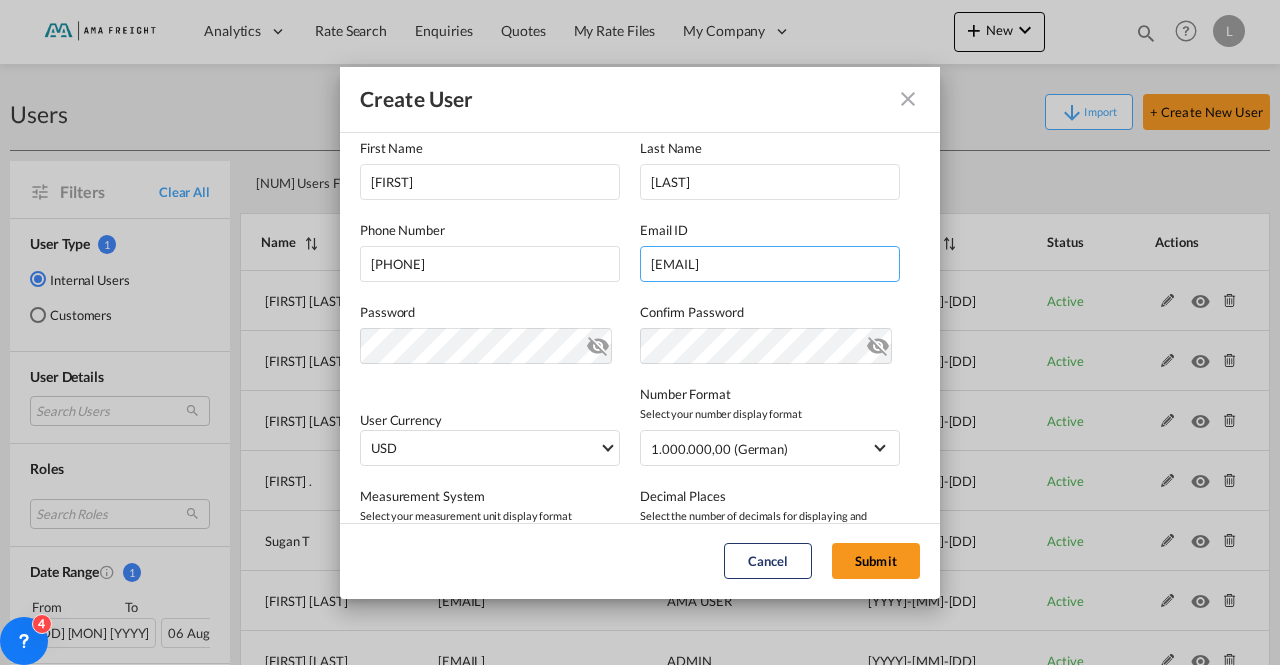 scroll, scrollTop: 100, scrollLeft: 0, axis: vertical 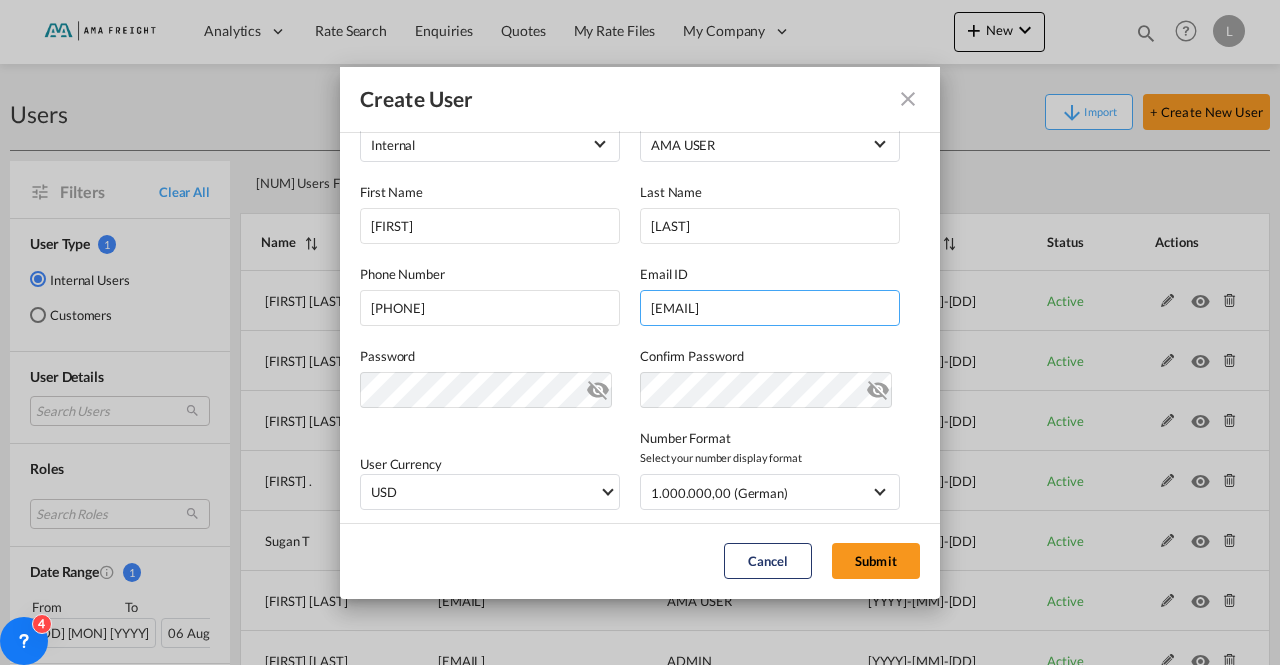 type on "[EMAIL]" 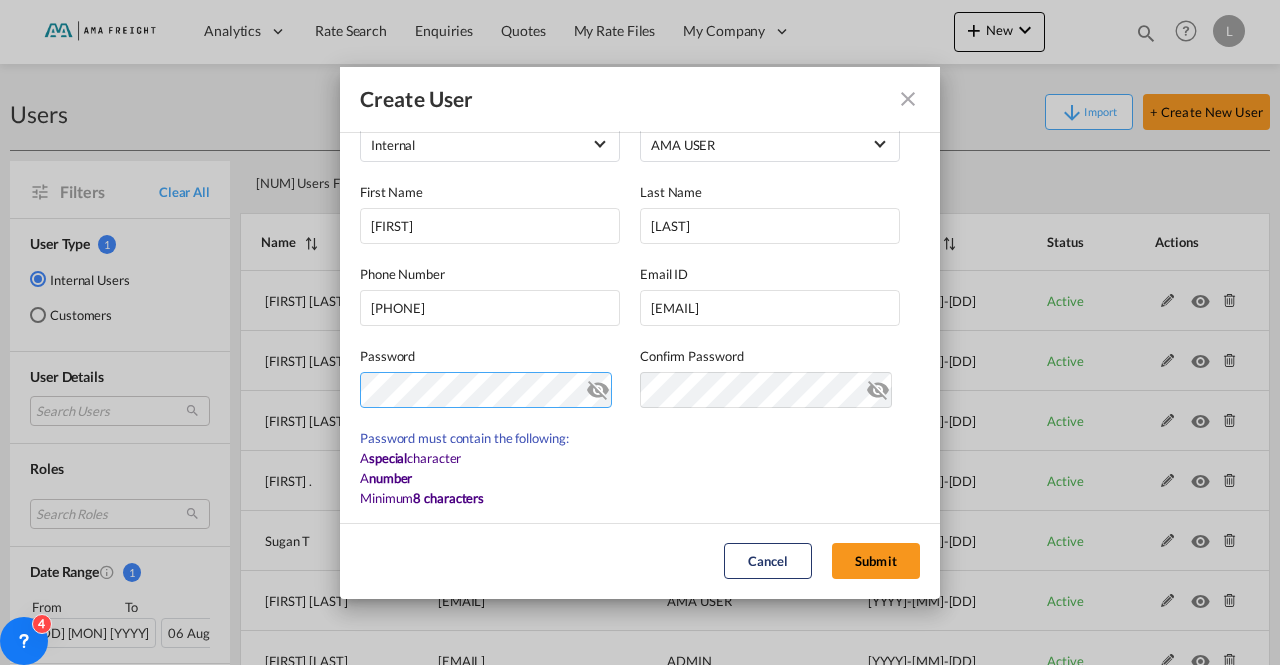 scroll, scrollTop: 100, scrollLeft: 0, axis: vertical 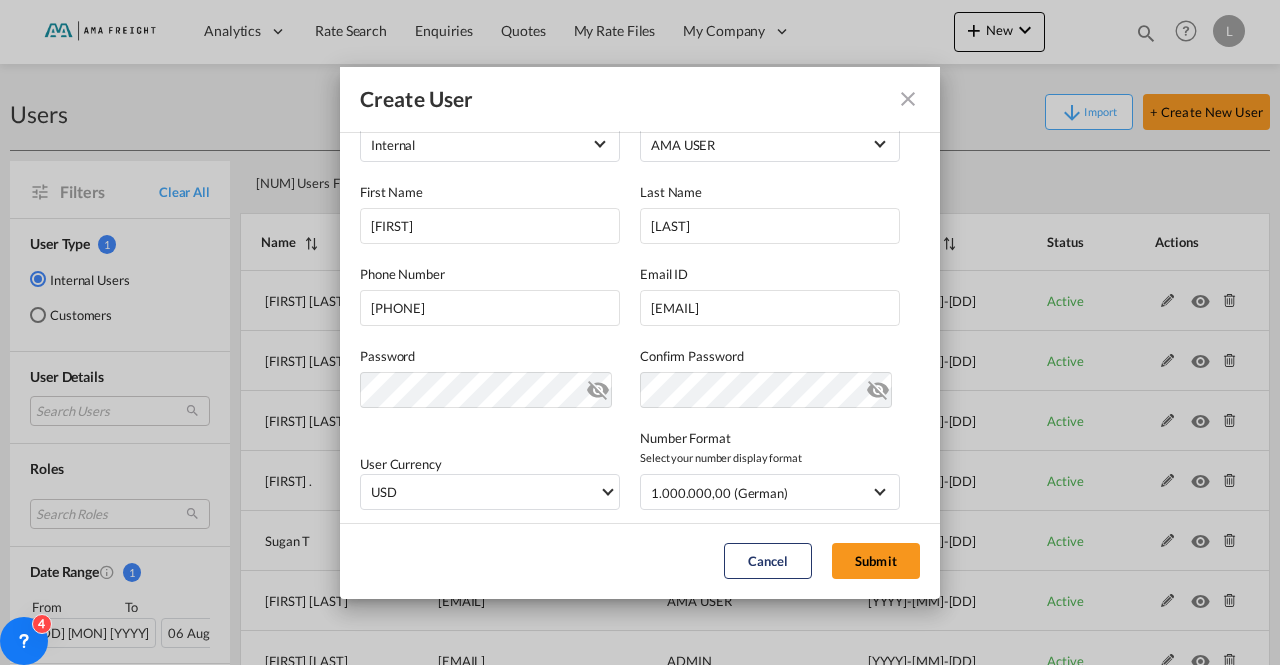 click at bounding box center (598, 386) 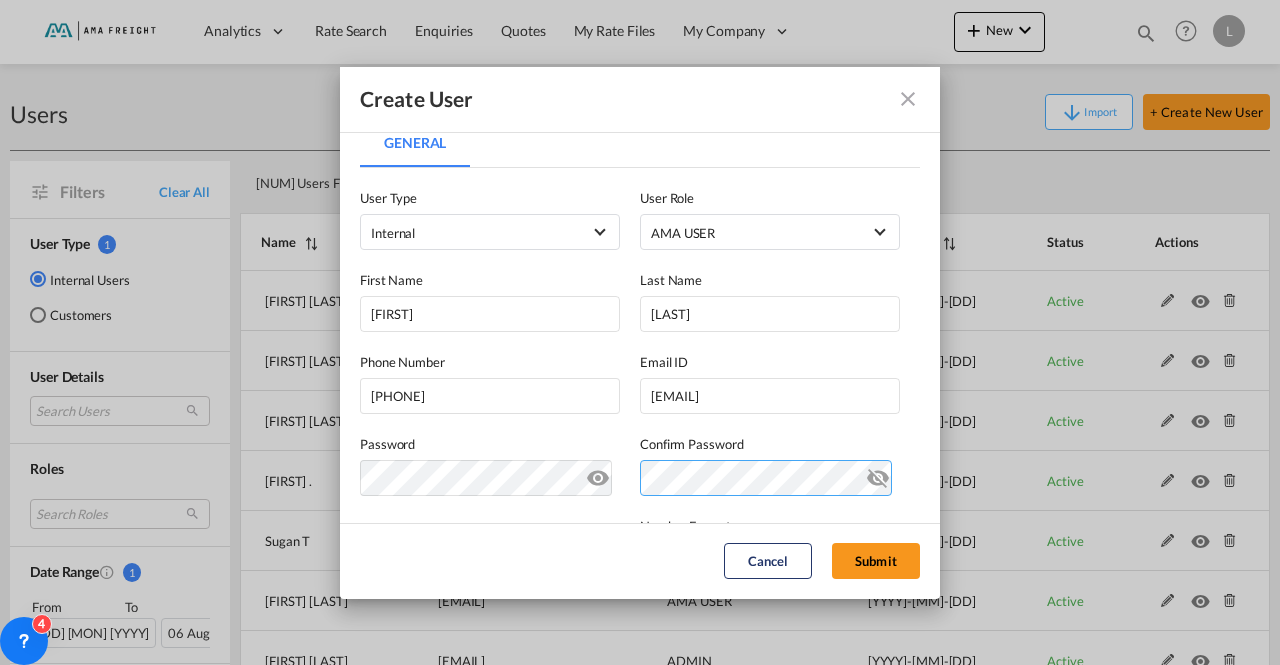 scroll, scrollTop: 0, scrollLeft: 0, axis: both 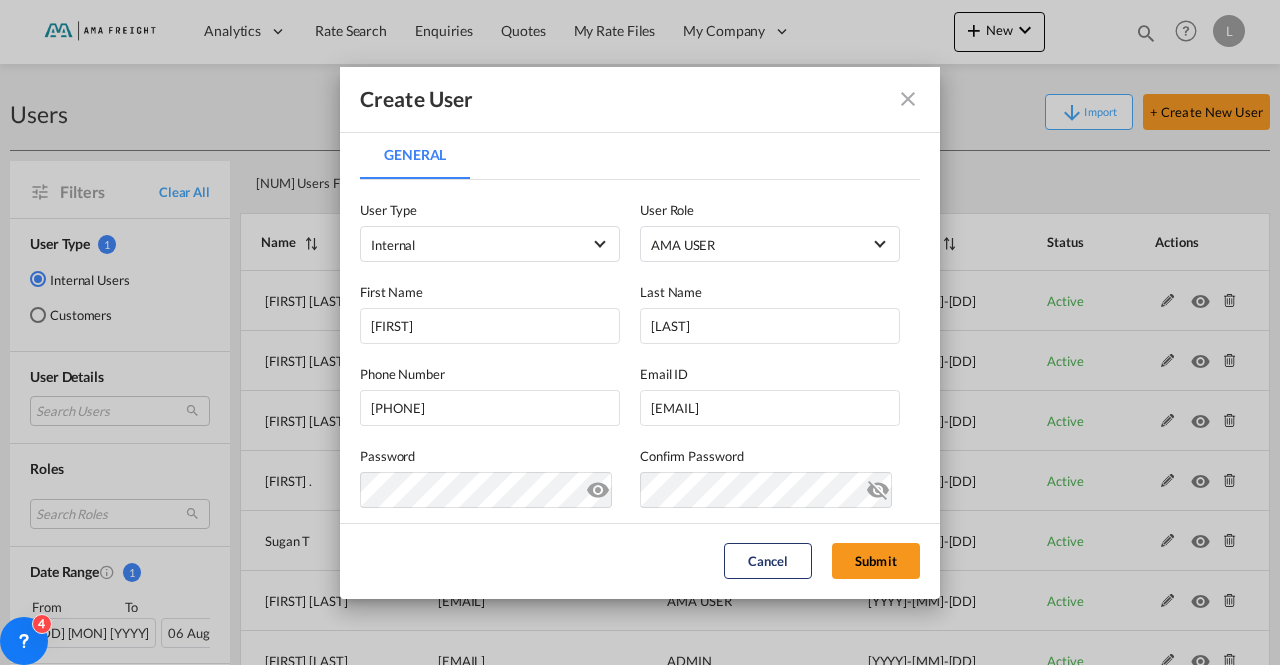 click at bounding box center (878, 486) 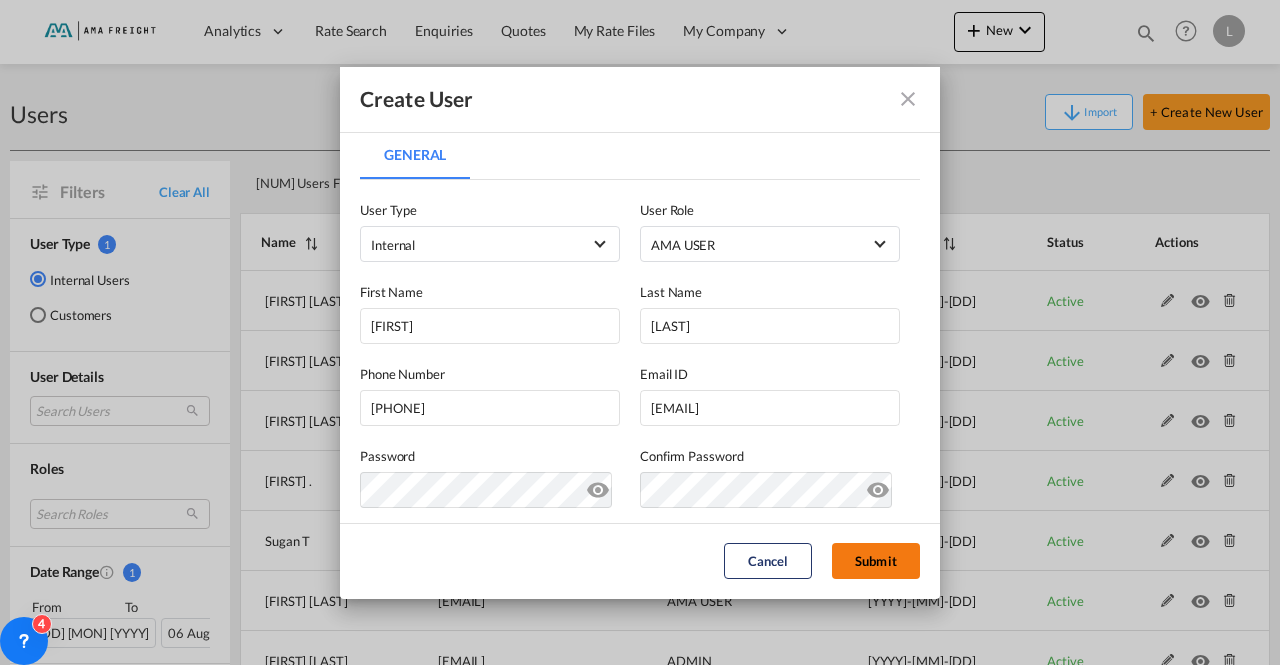click on "Submit" 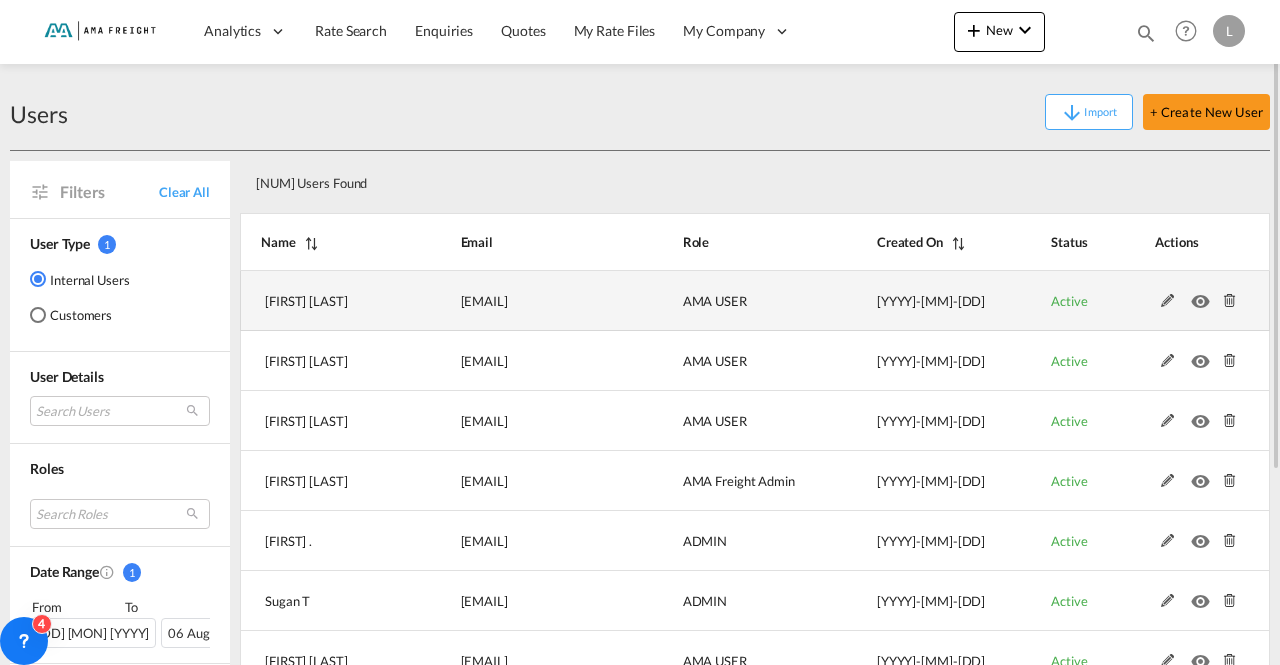 click on "[FIRST] [LAST]" at bounding box center [306, 301] 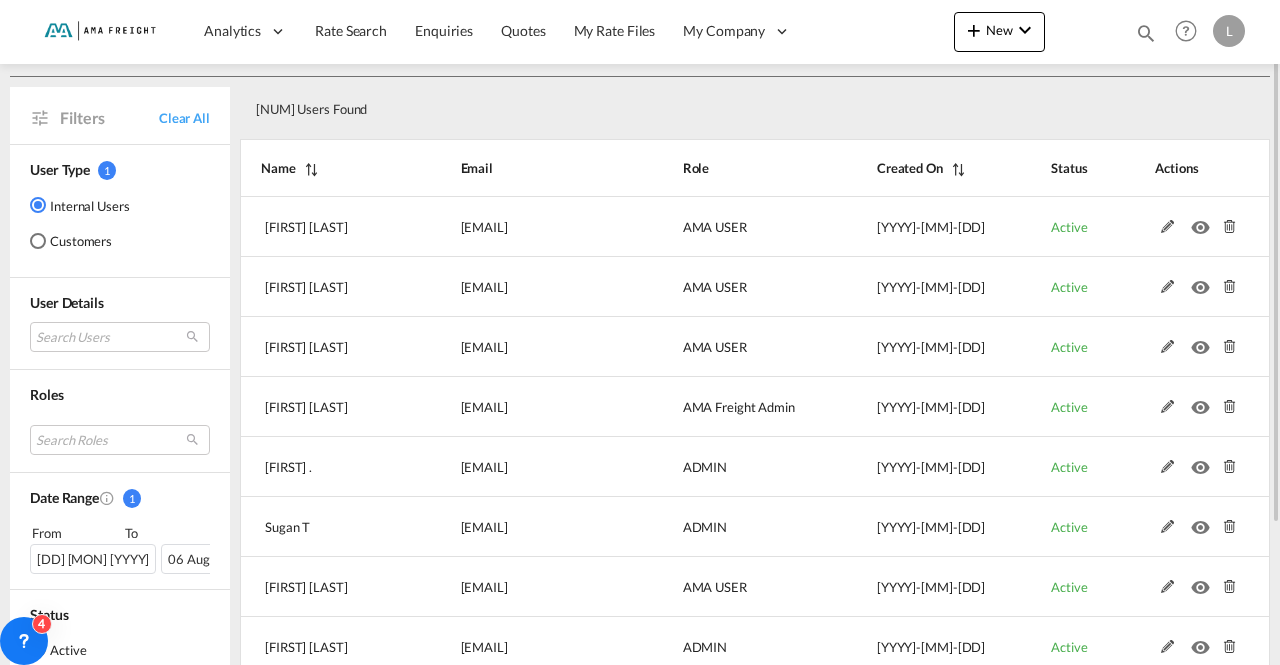 scroll, scrollTop: 0, scrollLeft: 0, axis: both 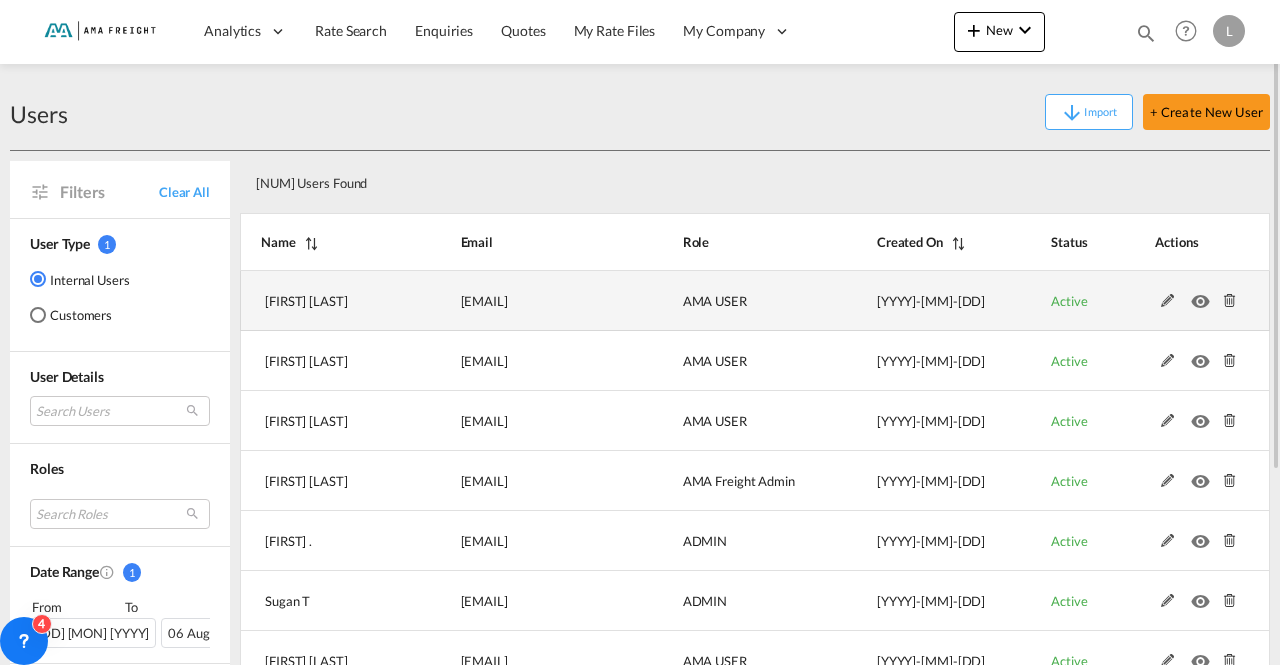 drag, startPoint x: 974, startPoint y: 274, endPoint x: 971, endPoint y: 285, distance: 11.401754 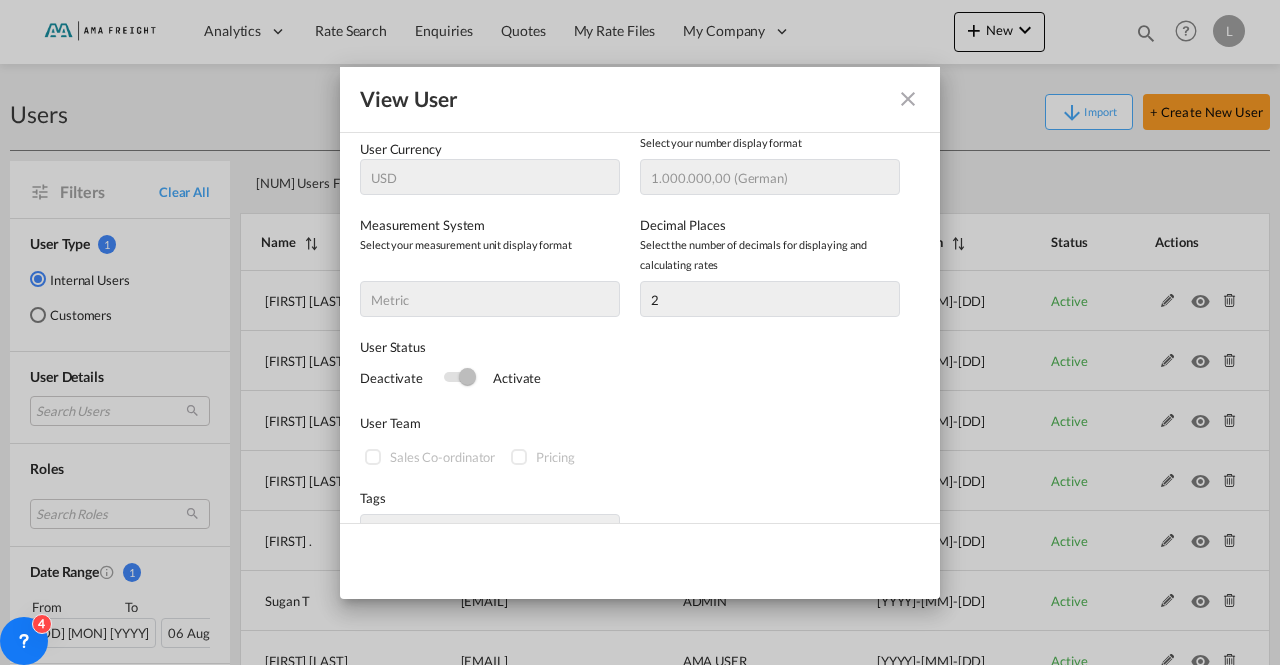 scroll, scrollTop: 461, scrollLeft: 0, axis: vertical 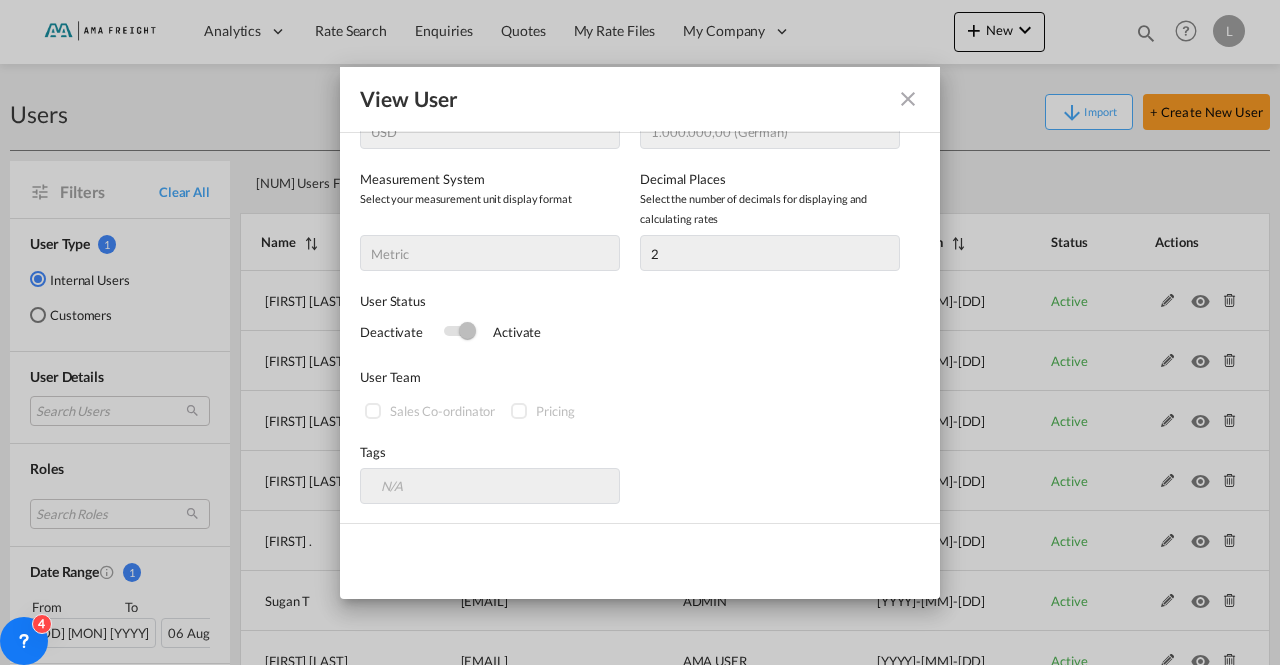 click at bounding box center [908, 99] 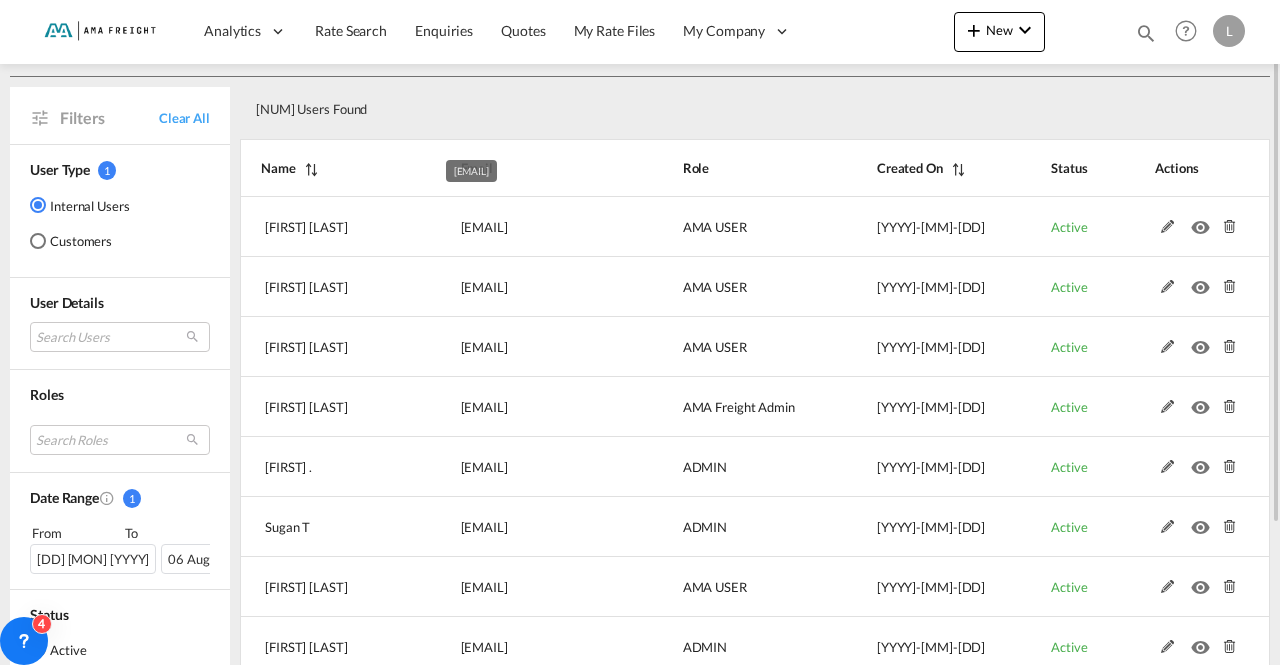 scroll, scrollTop: 0, scrollLeft: 0, axis: both 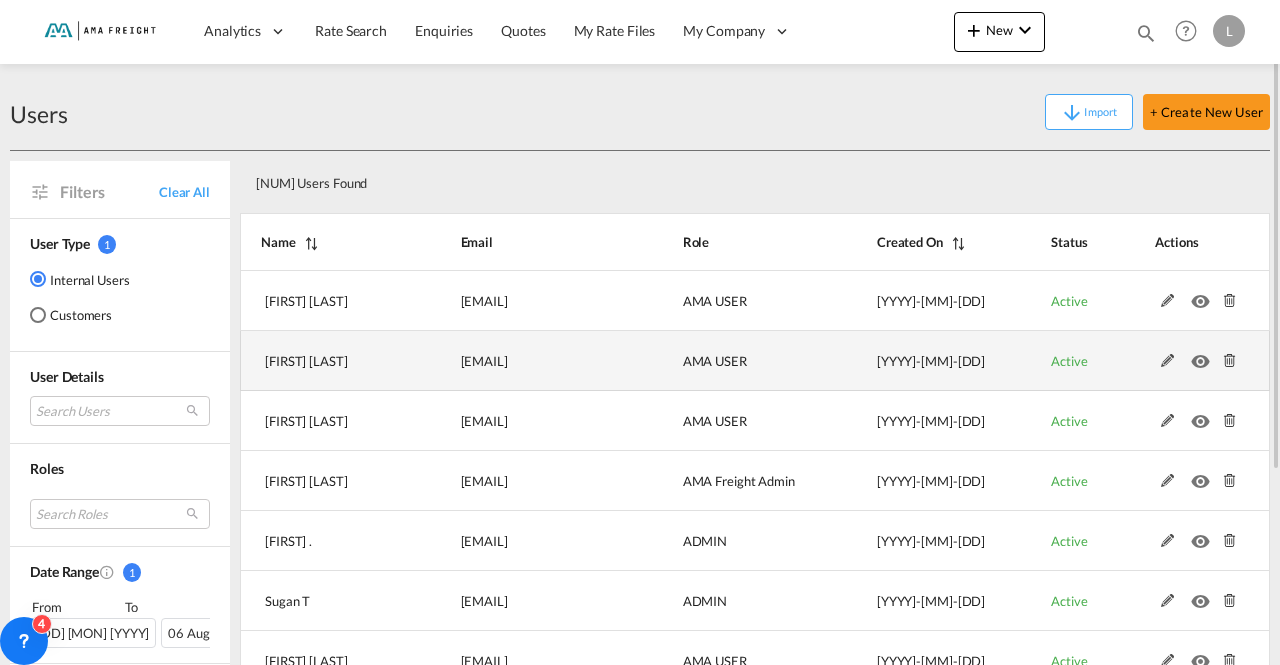 click at bounding box center [1204, 356] 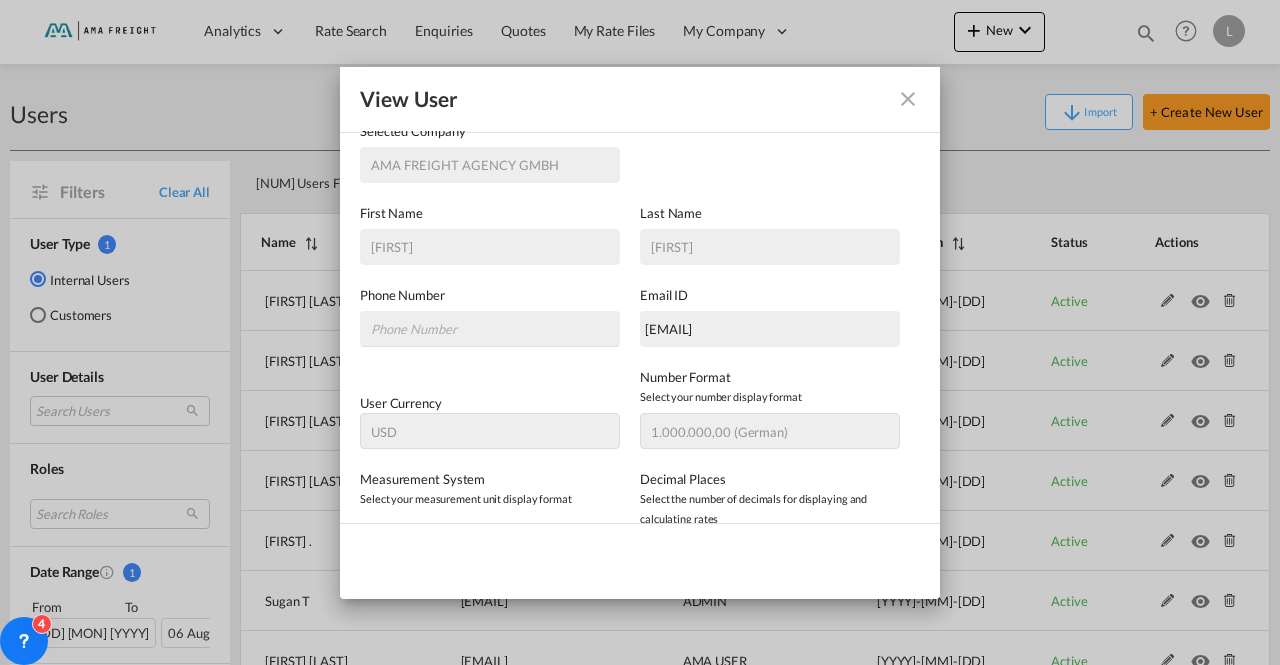 scroll, scrollTop: 0, scrollLeft: 0, axis: both 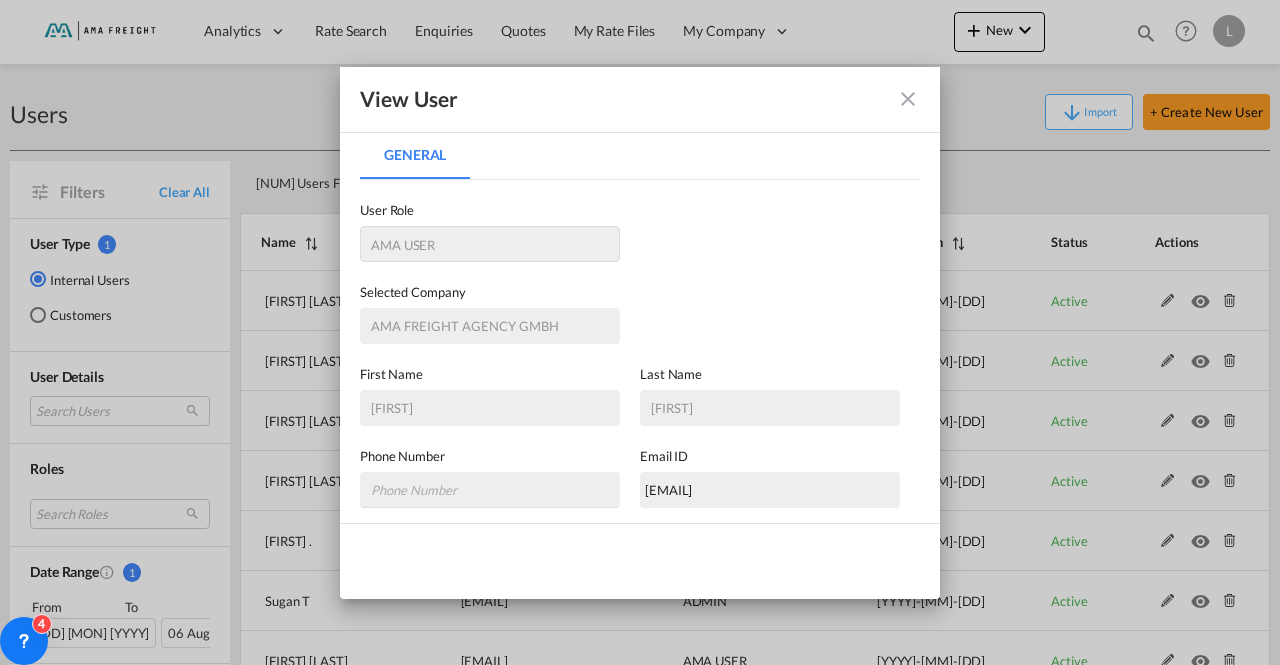 click at bounding box center (908, 99) 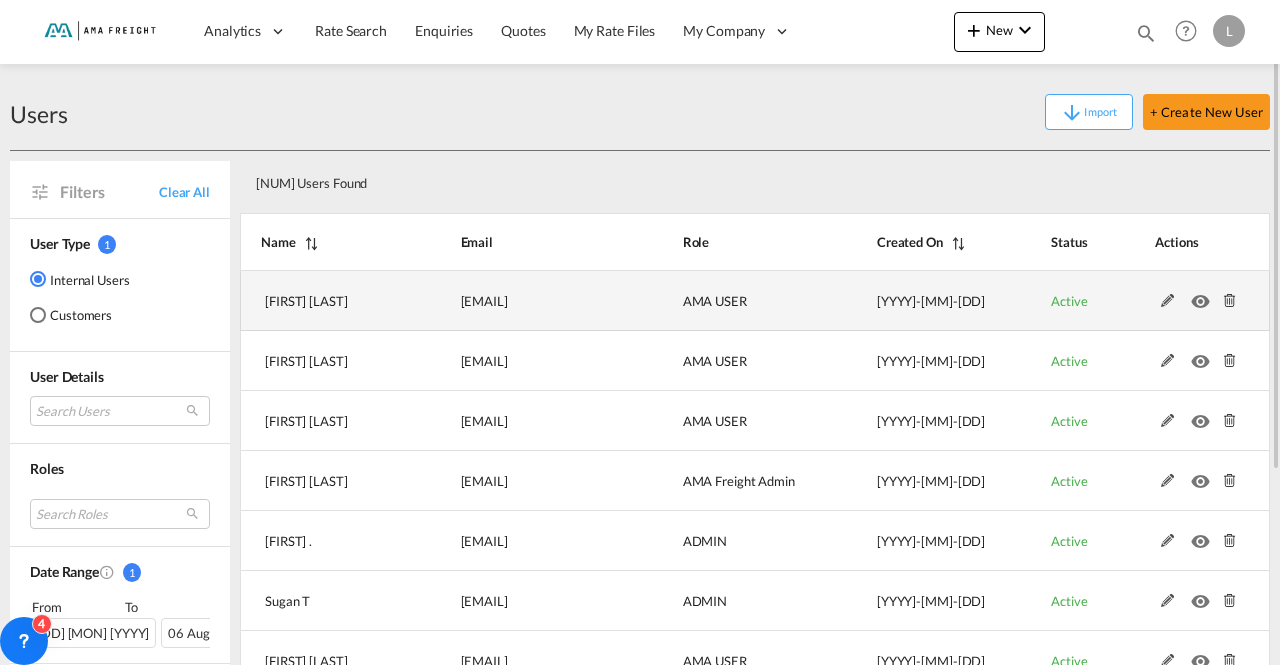 click at bounding box center (1204, 296) 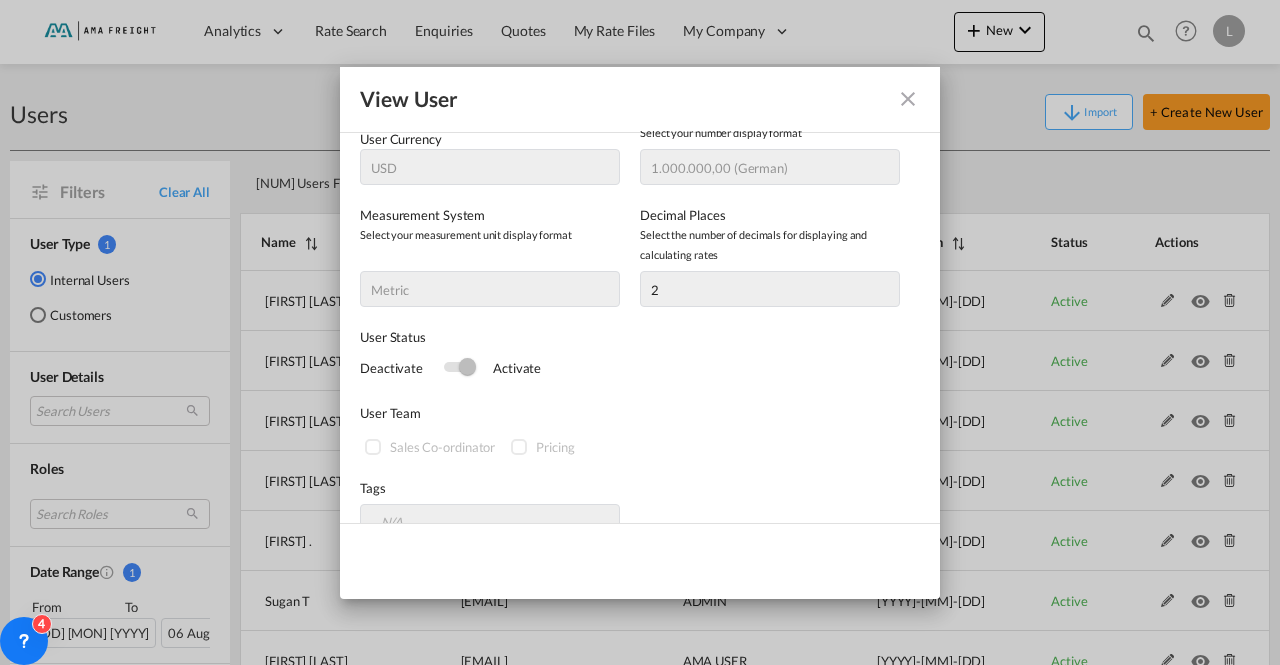 scroll, scrollTop: 461, scrollLeft: 0, axis: vertical 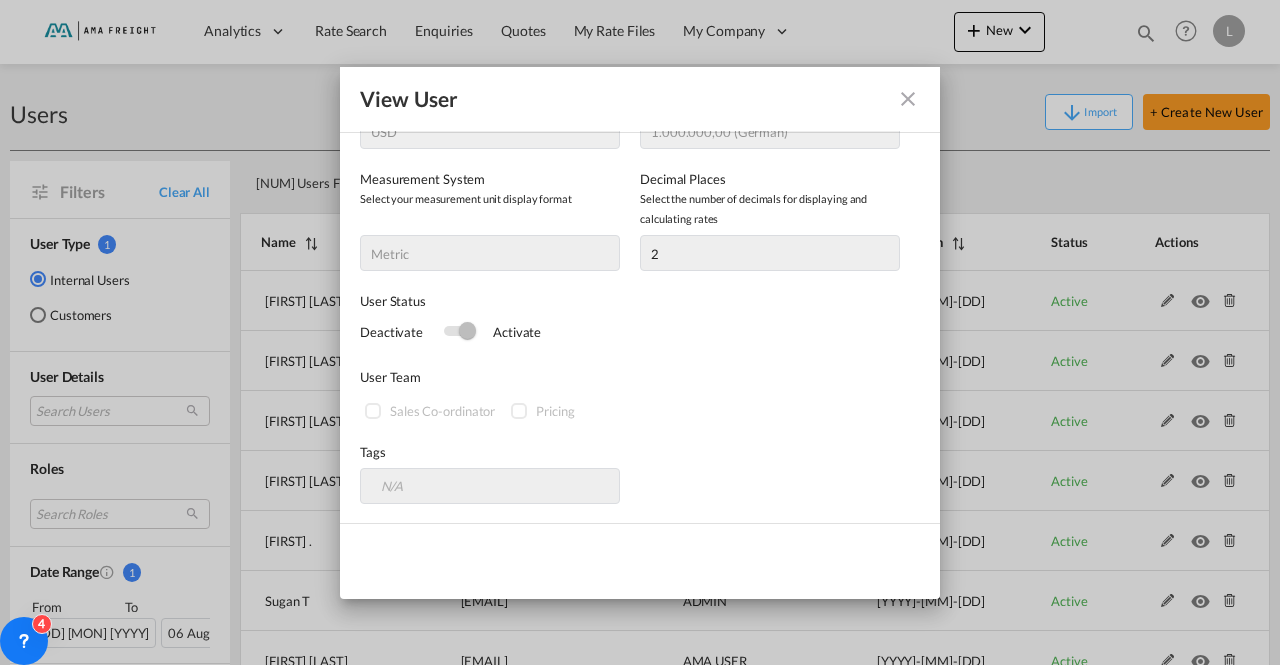 click at bounding box center [908, 99] 